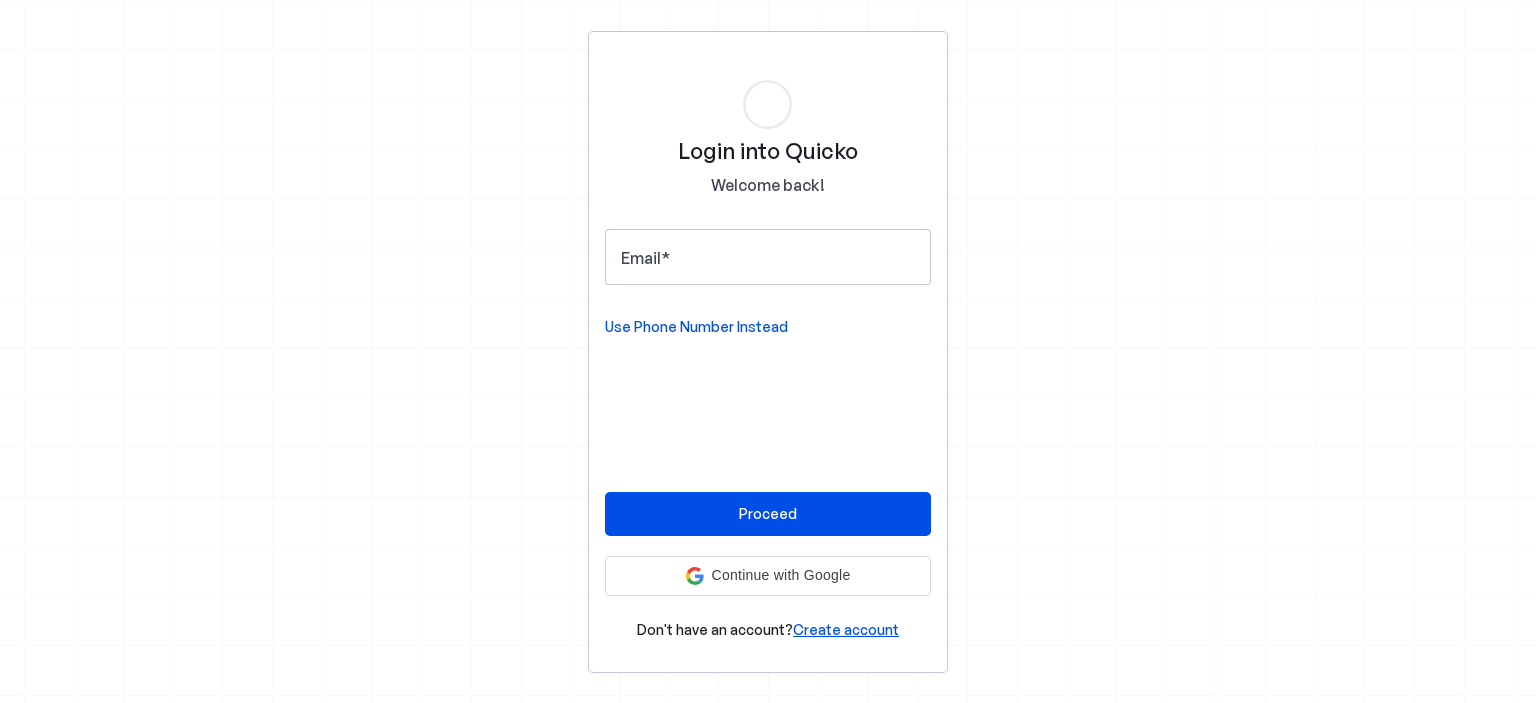 scroll, scrollTop: 0, scrollLeft: 0, axis: both 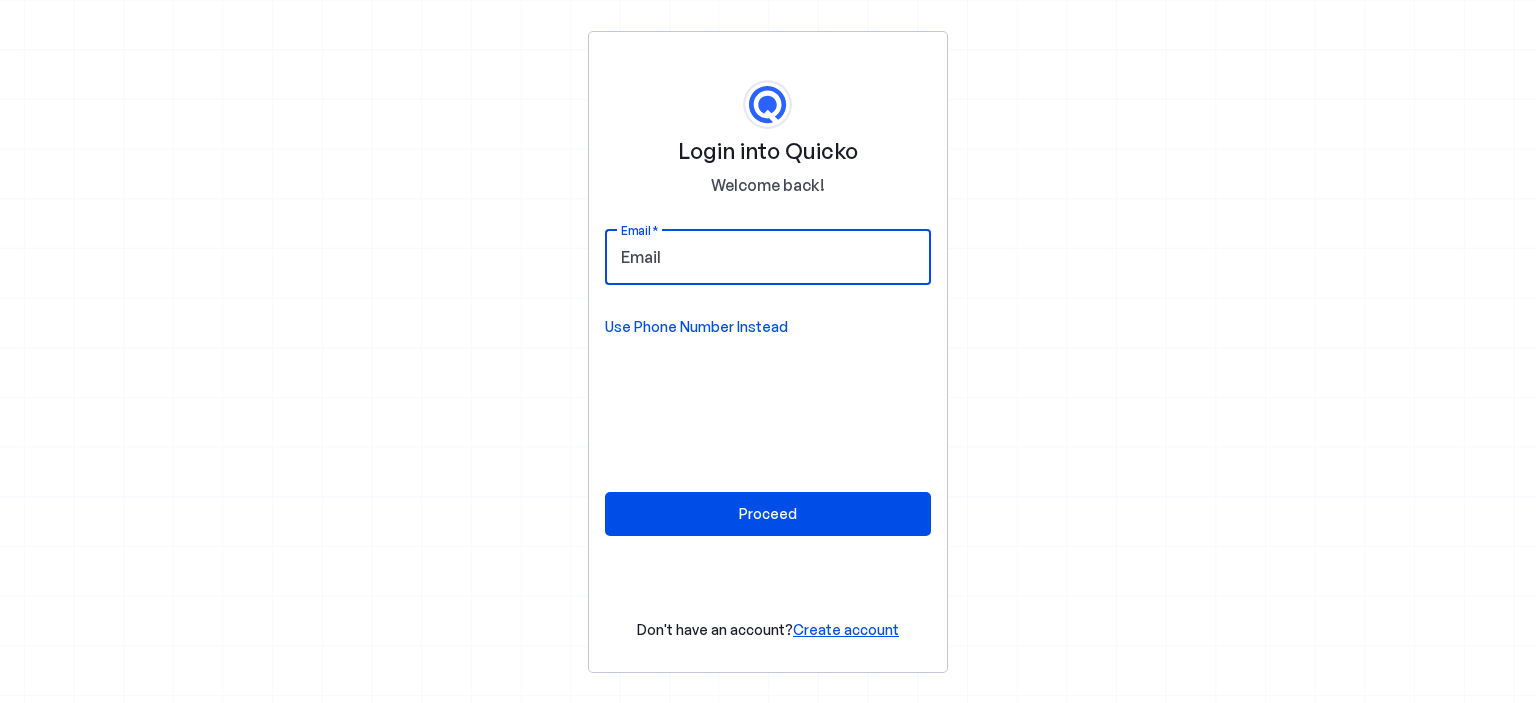 click on "Email" at bounding box center [768, 257] 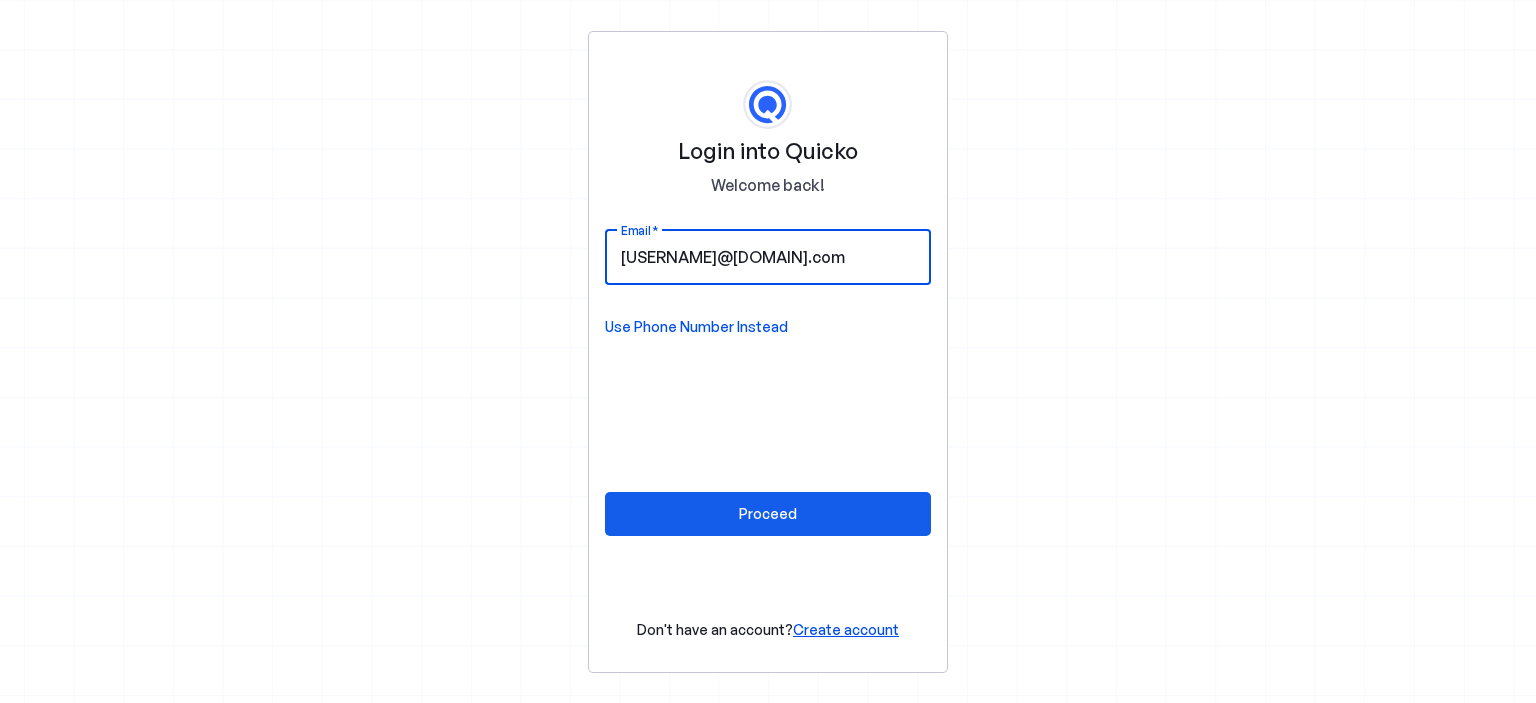 type on "praveen.vemula55@gmail.com" 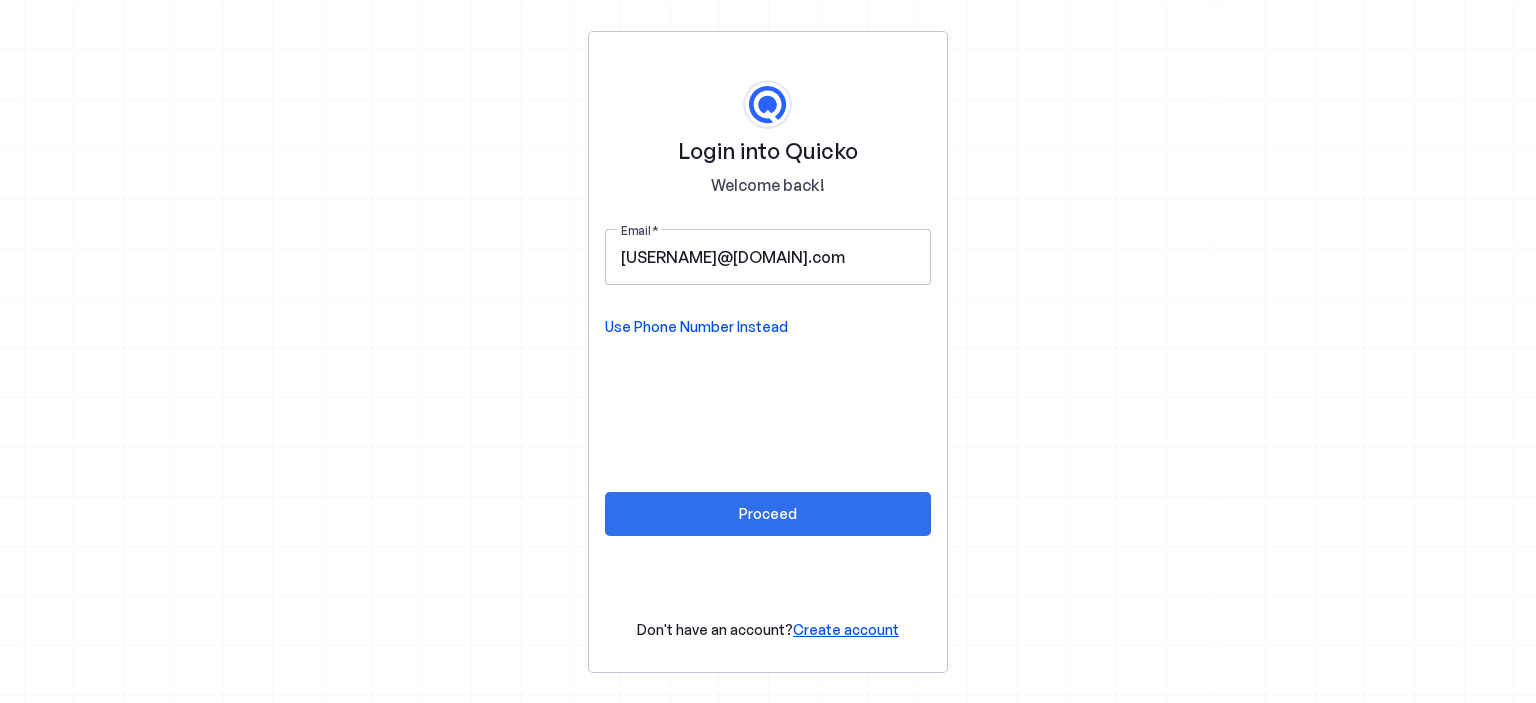 click at bounding box center [768, 514] 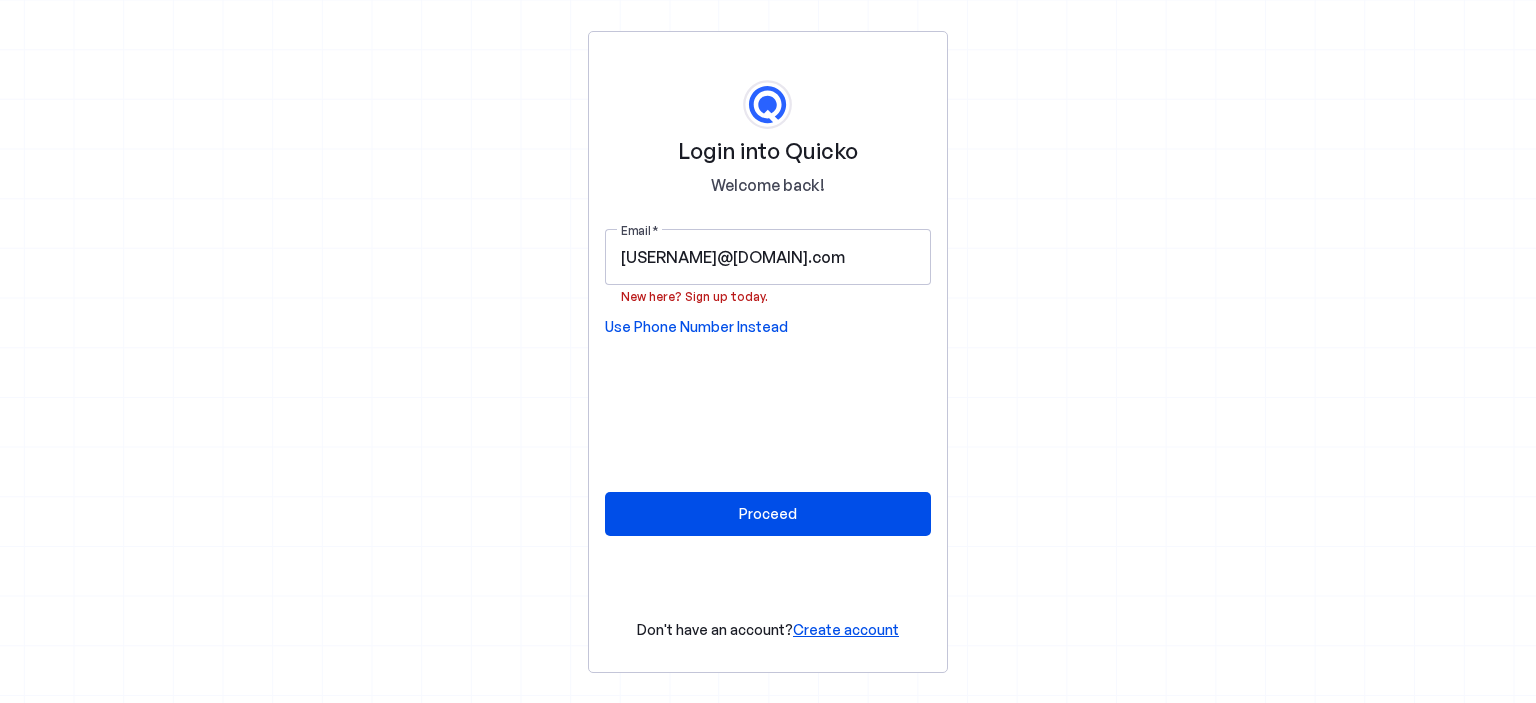 click on "Create account" at bounding box center (846, 629) 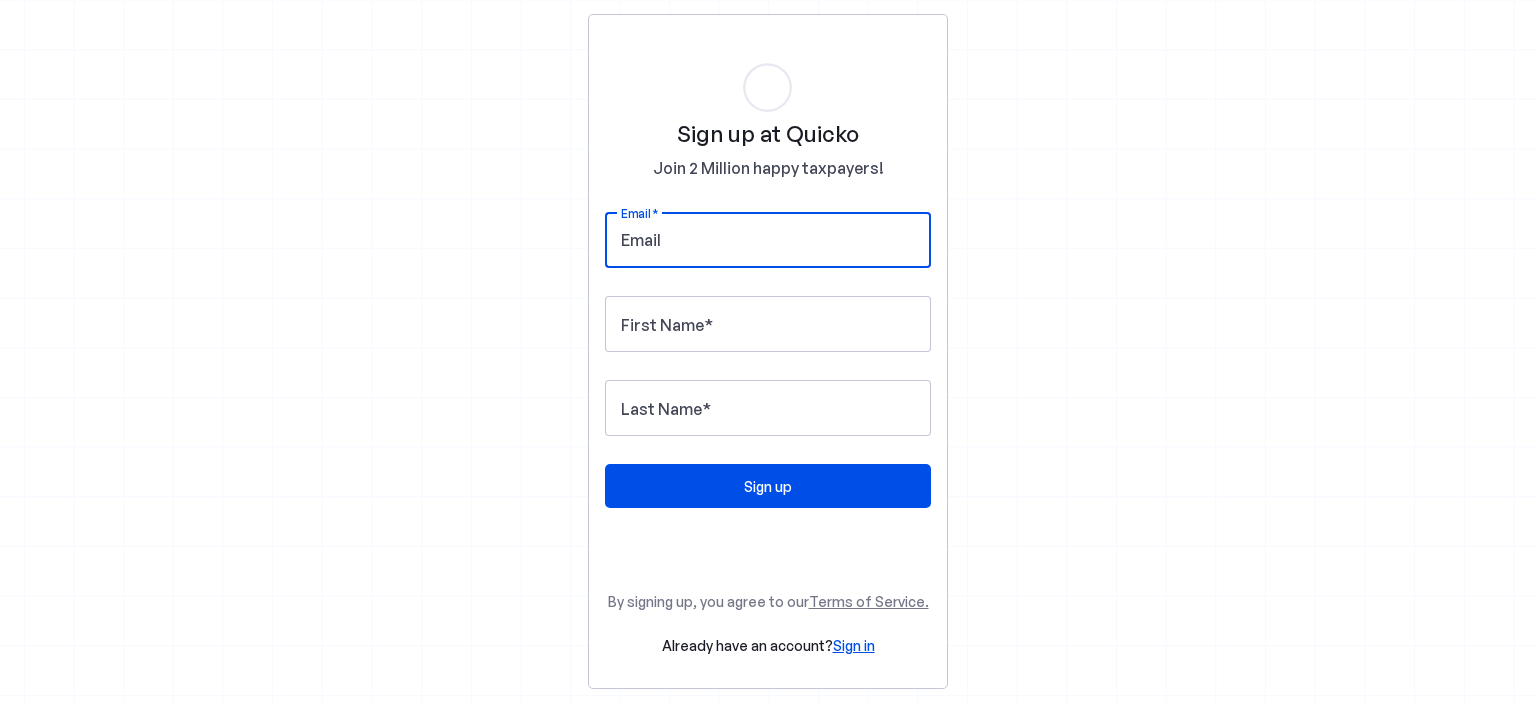 click on "Email" at bounding box center (768, 240) 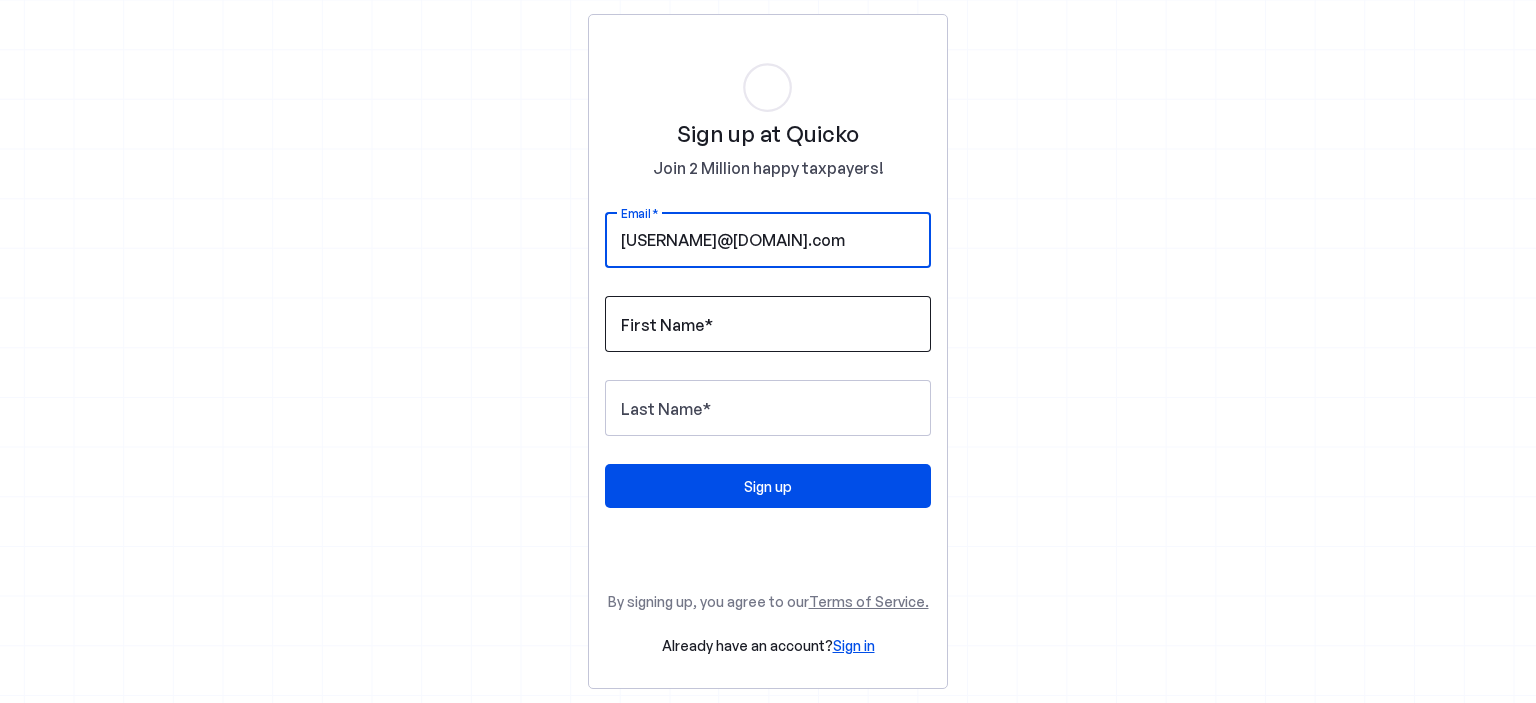 type on "[USERNAME]@[DOMAIN]" 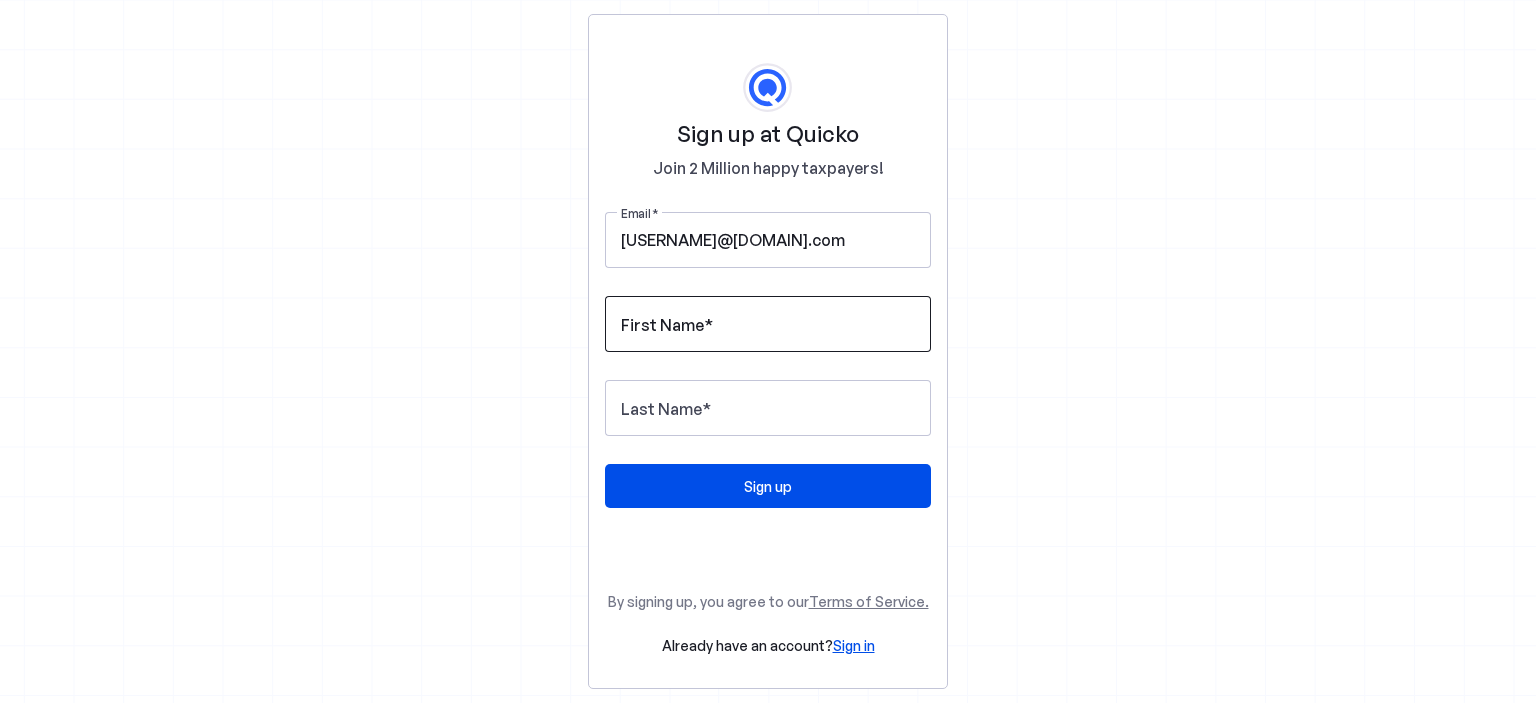 click on "First Name" at bounding box center (662, 325) 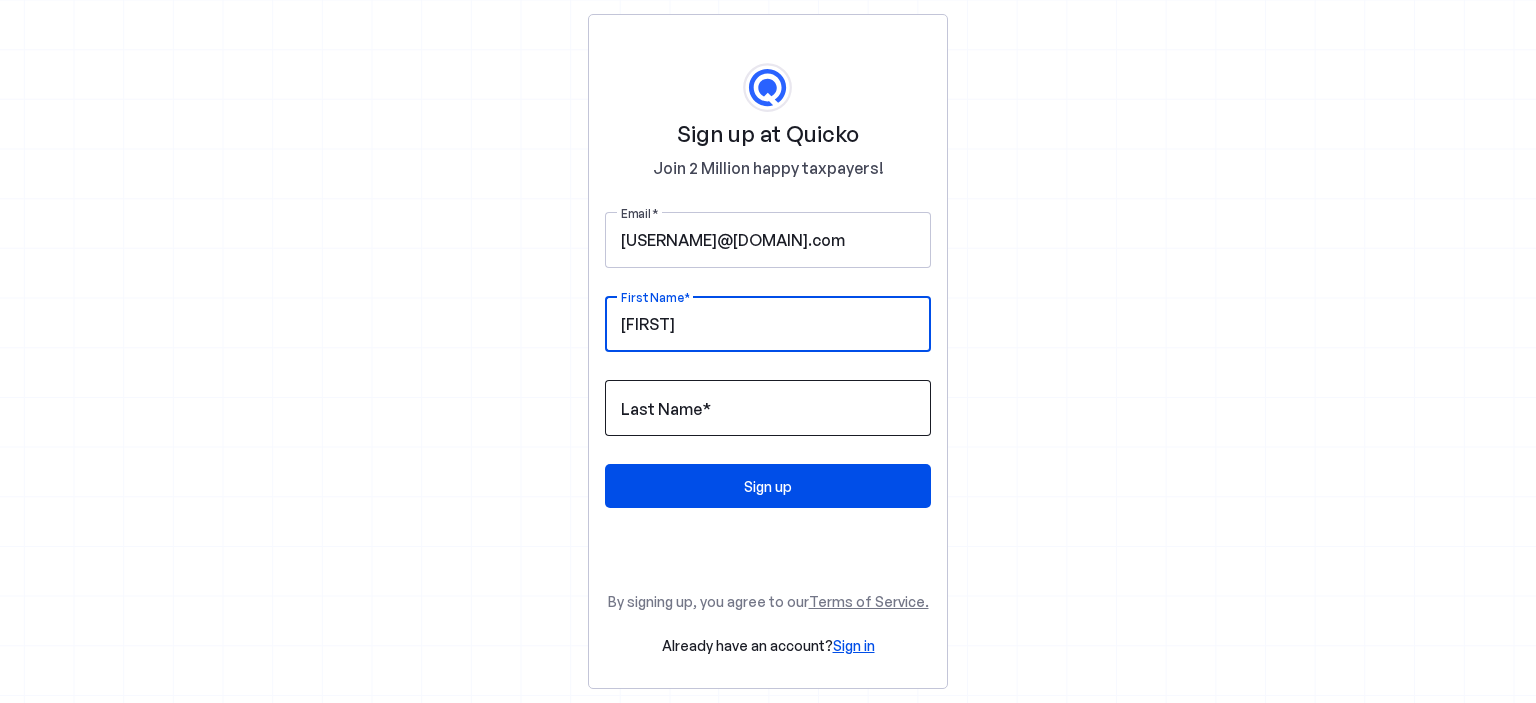 type on "Praveen" 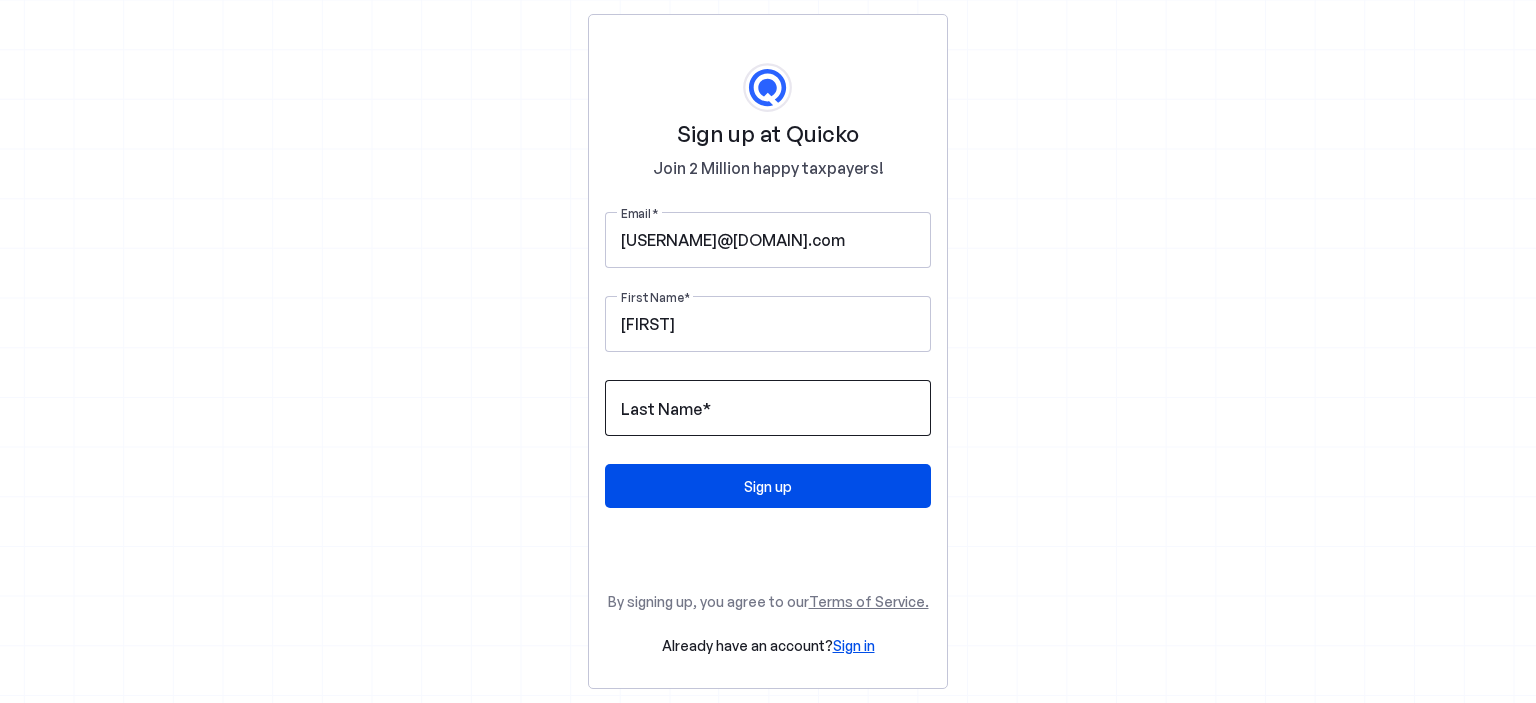 click on "Last Name" at bounding box center [768, 408] 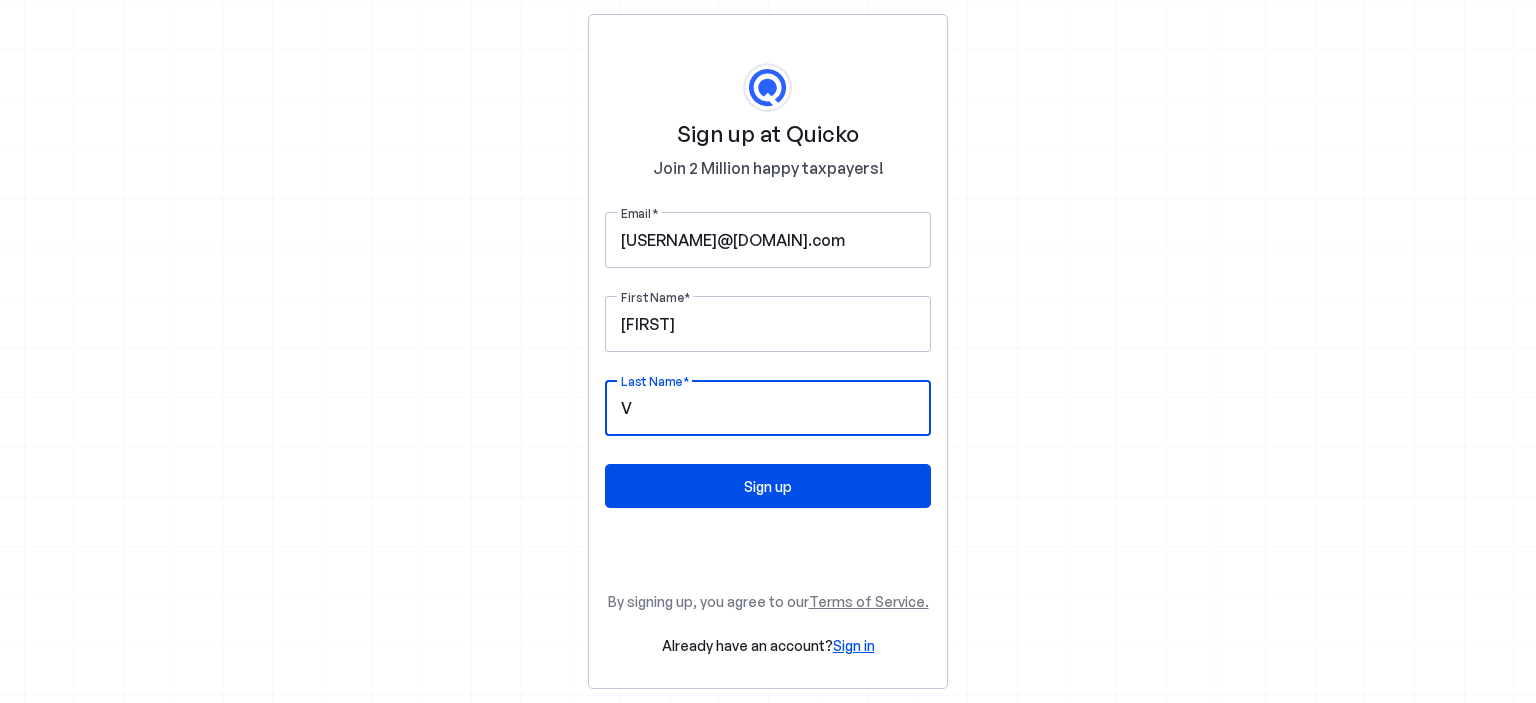 type on "V" 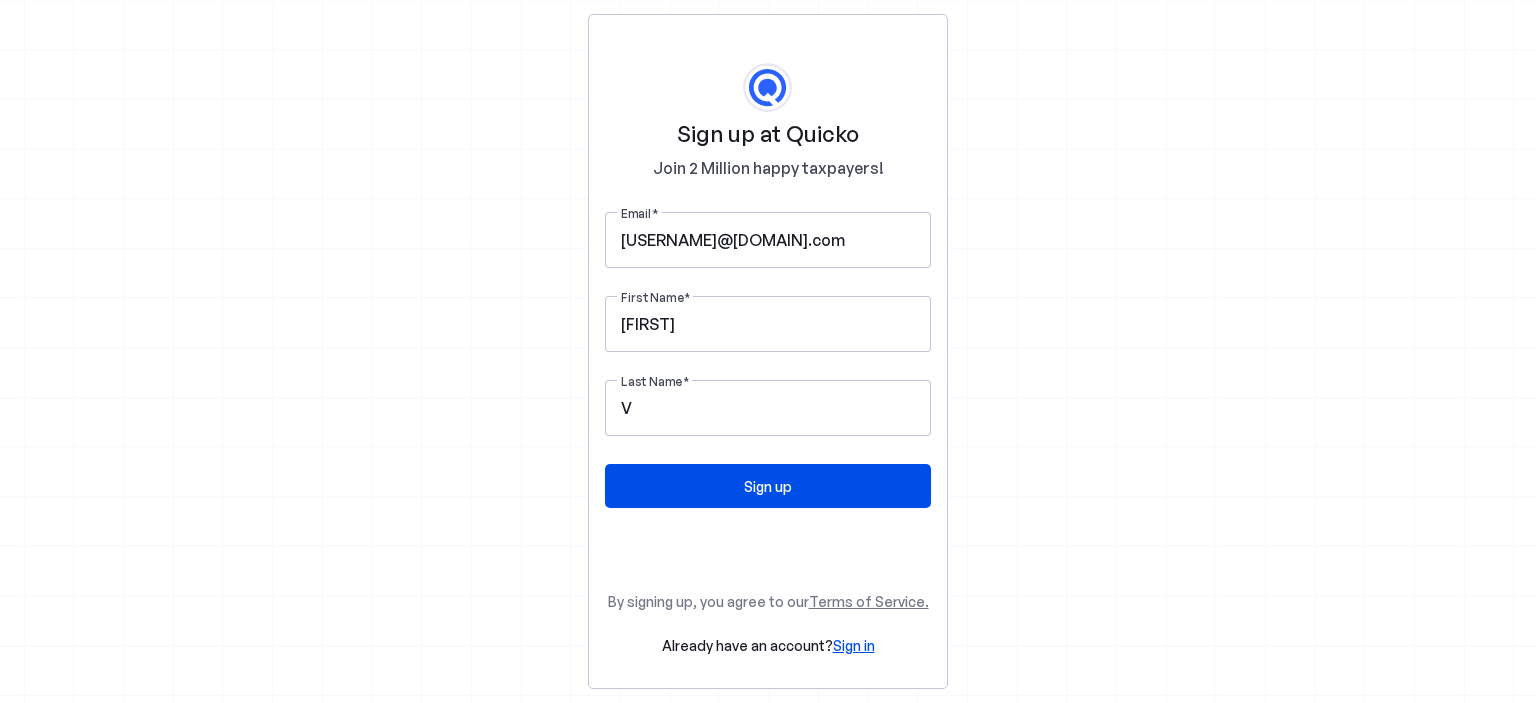 click on "Sign up at Quicko  Join 2 Million happy taxpayers!  Email praveen.vemula55@gmail.com First Name Praveen Last Name V  Sign up  By signing up, you agree to our  Terms of Service. Already have an account?  Sign in" at bounding box center (768, 351) 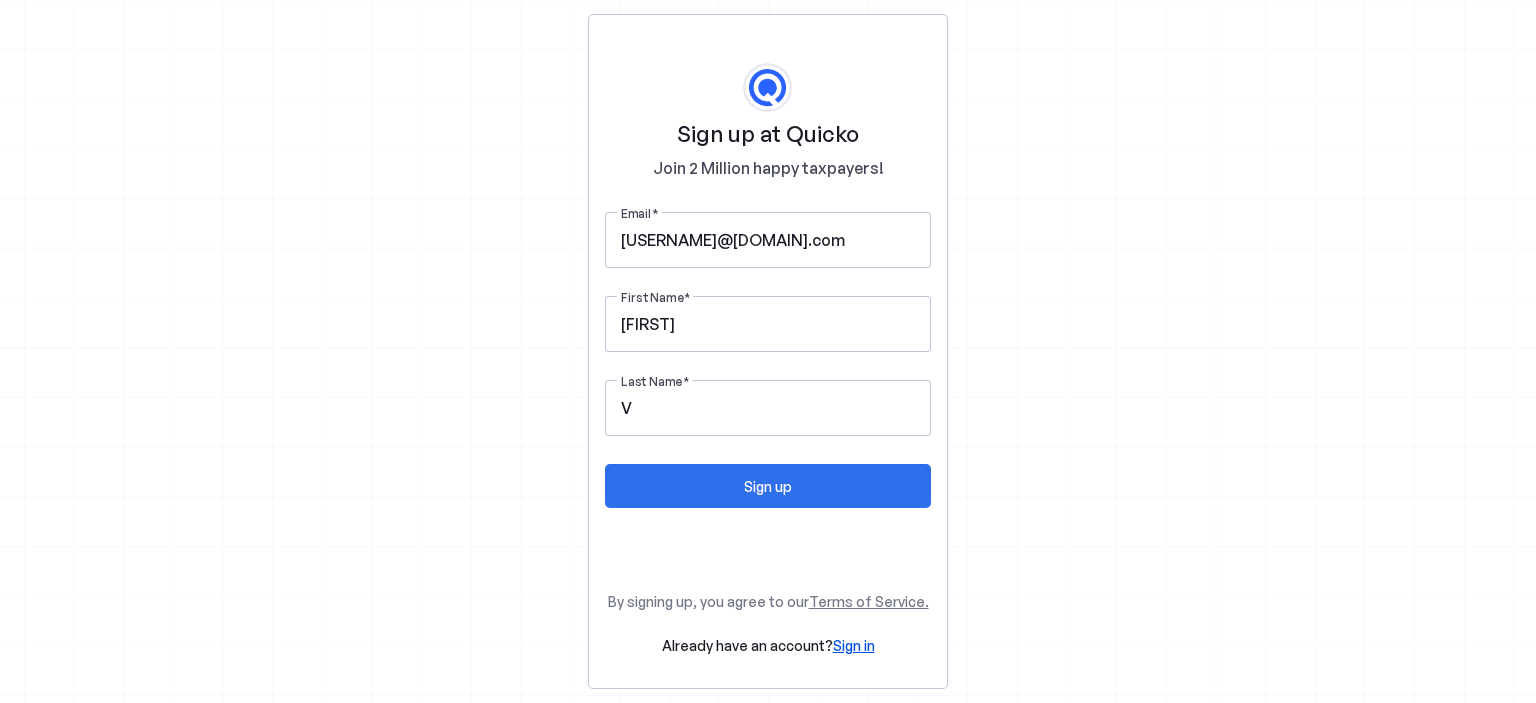 click on "Sign up" at bounding box center (768, 486) 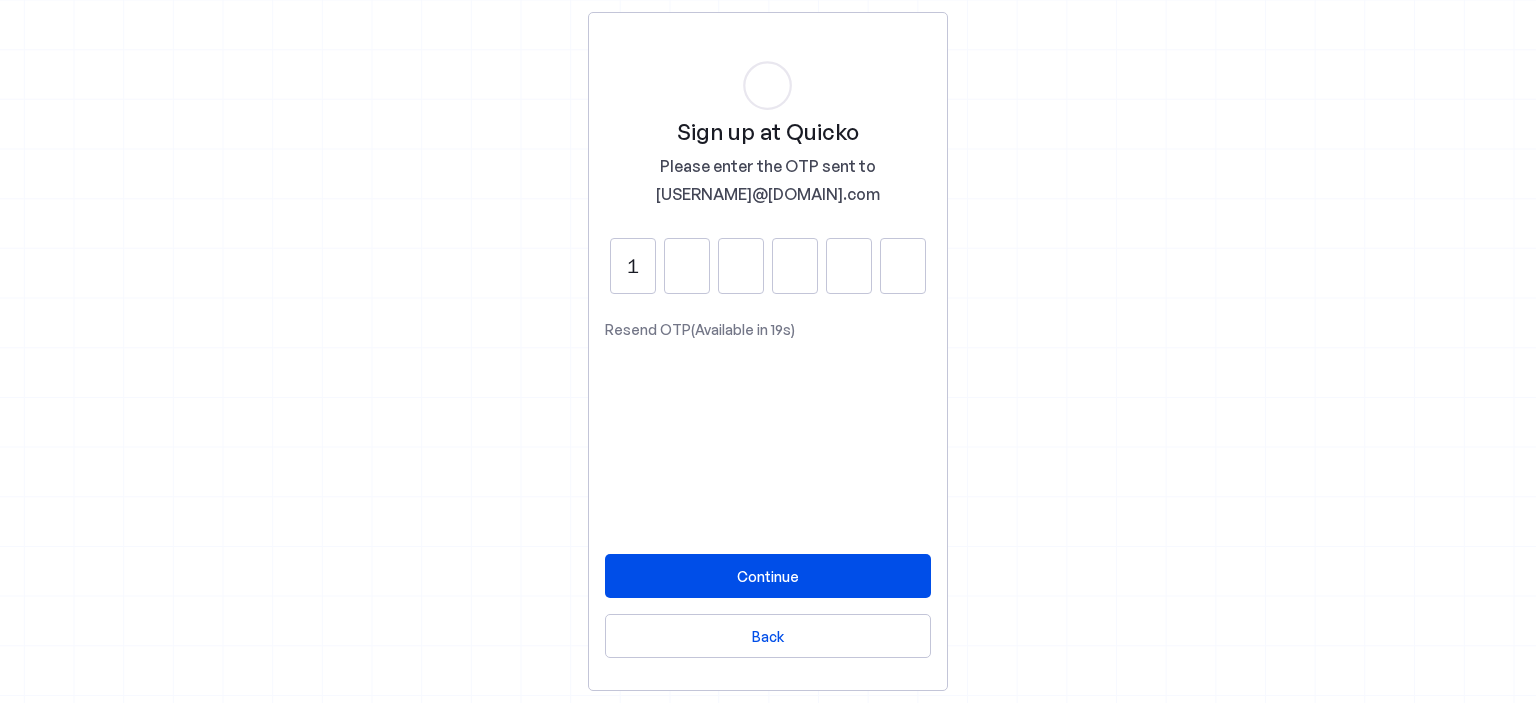 type on "1" 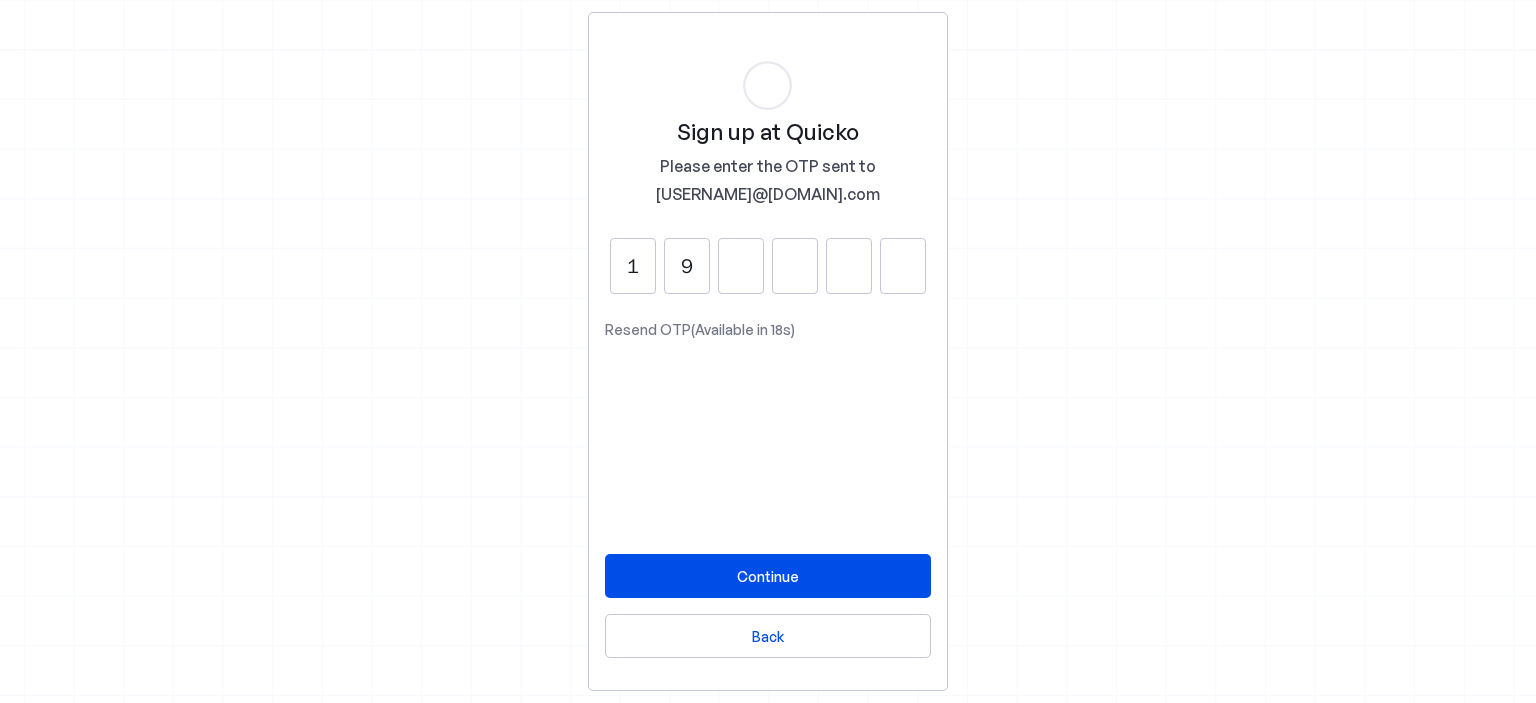 type on "9" 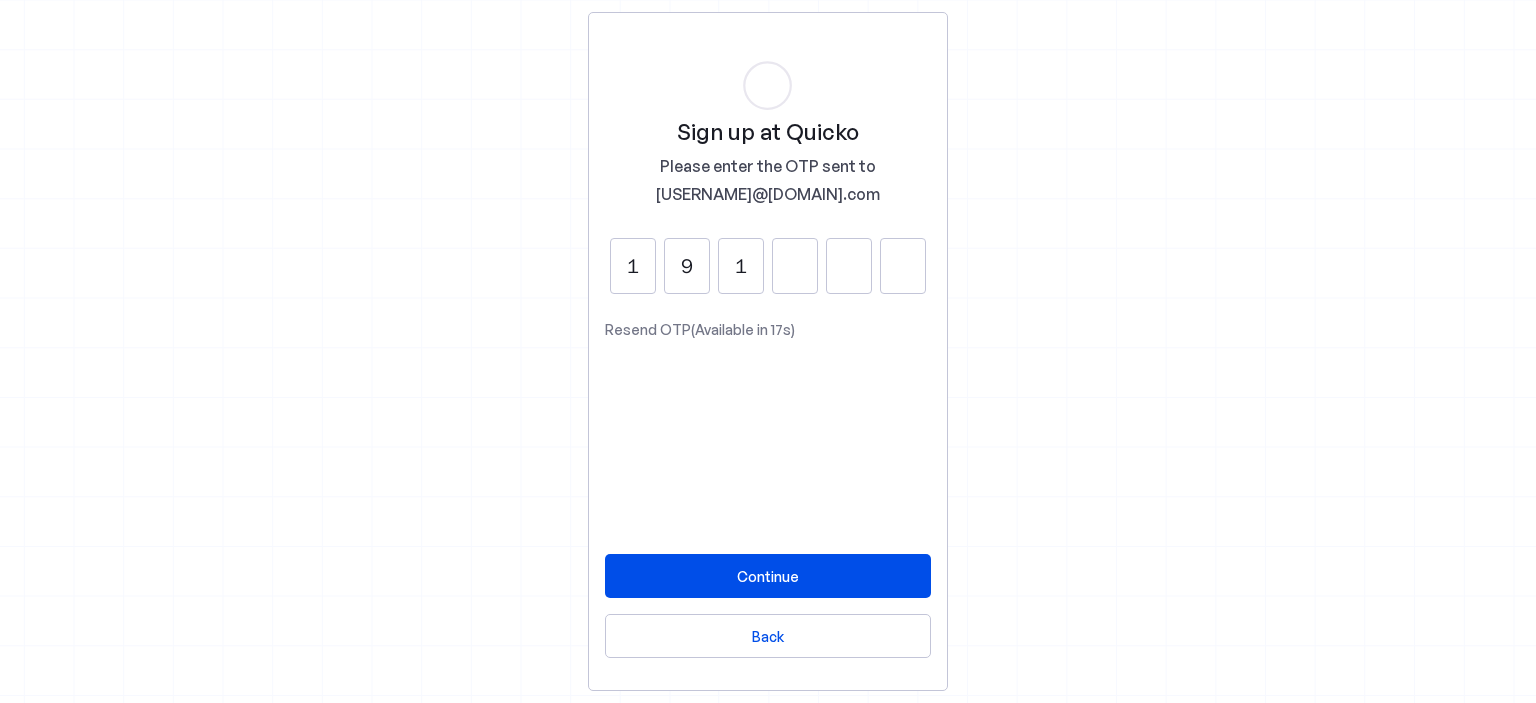 type on "1" 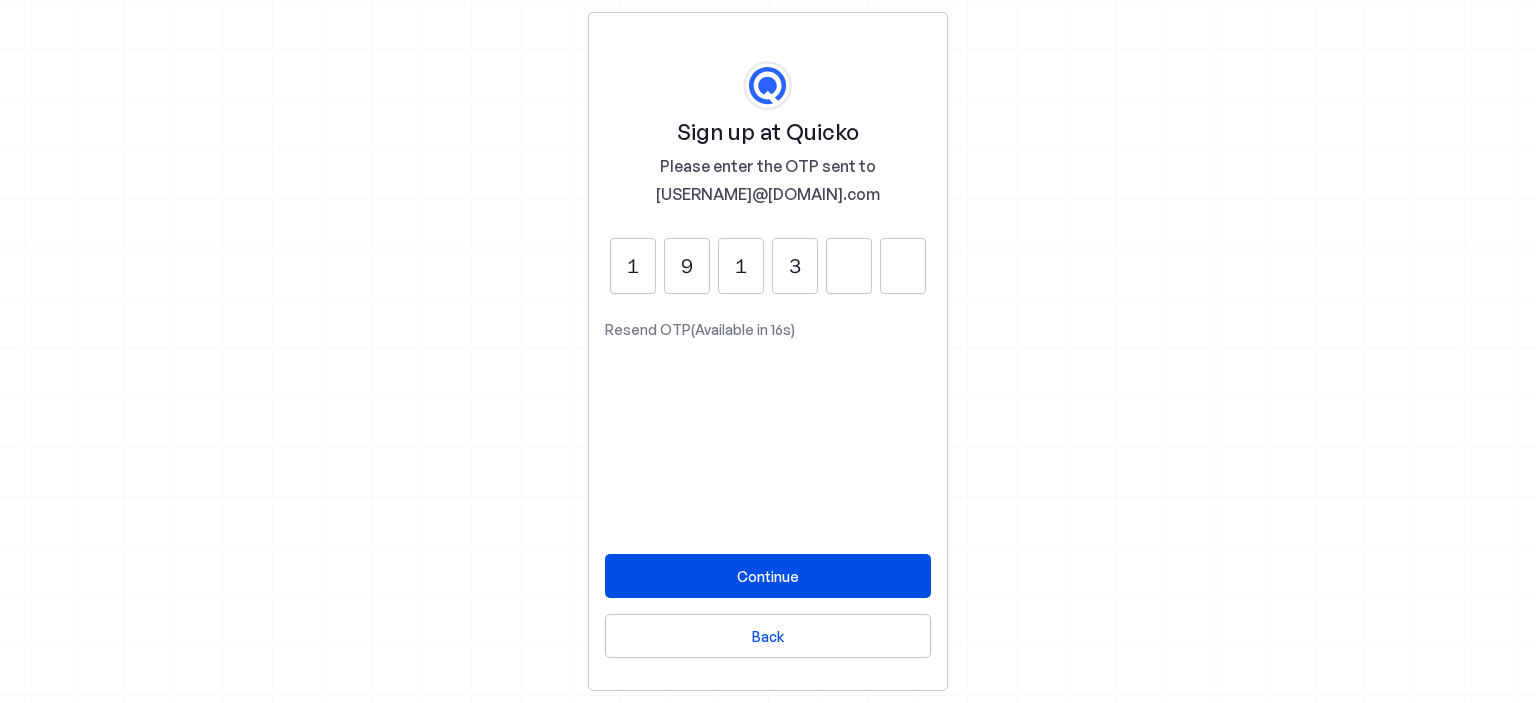 type on "3" 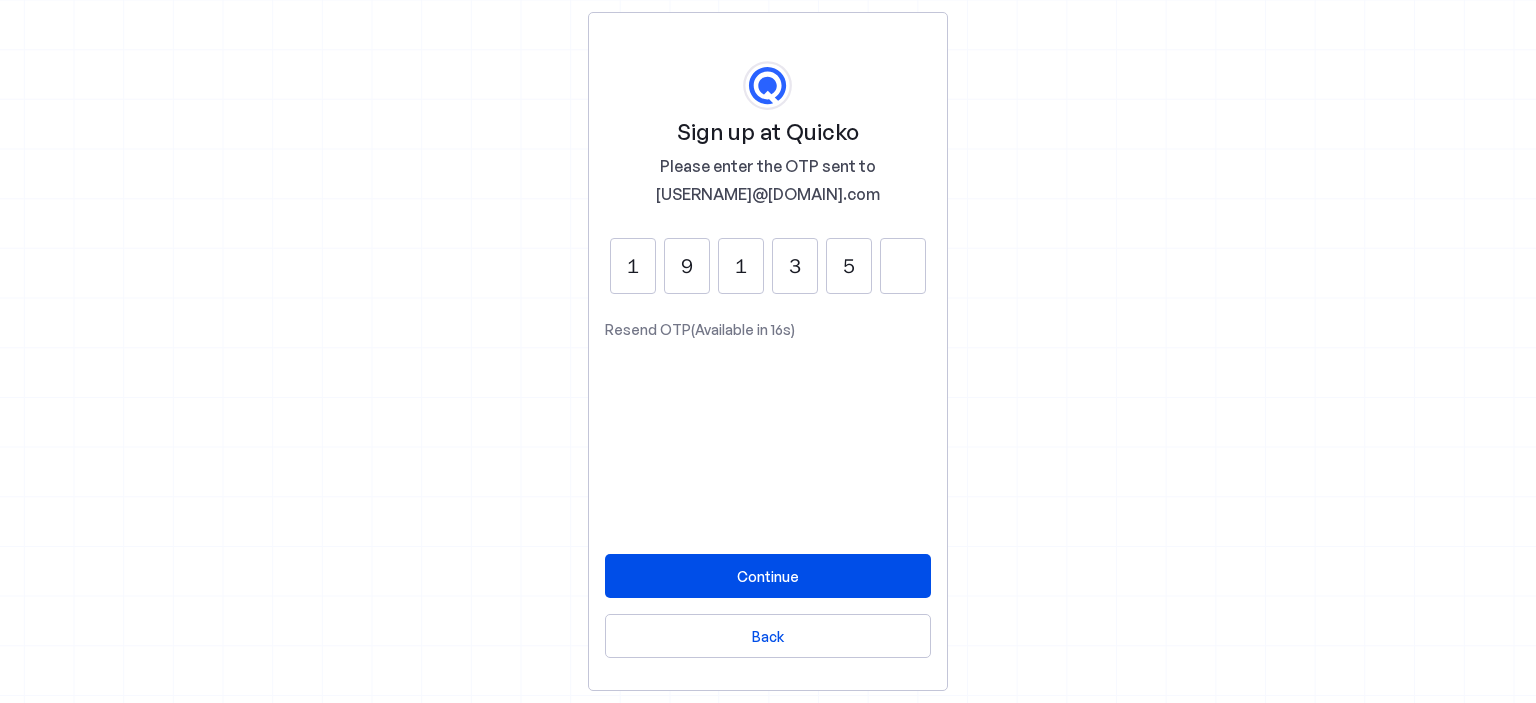type on "5" 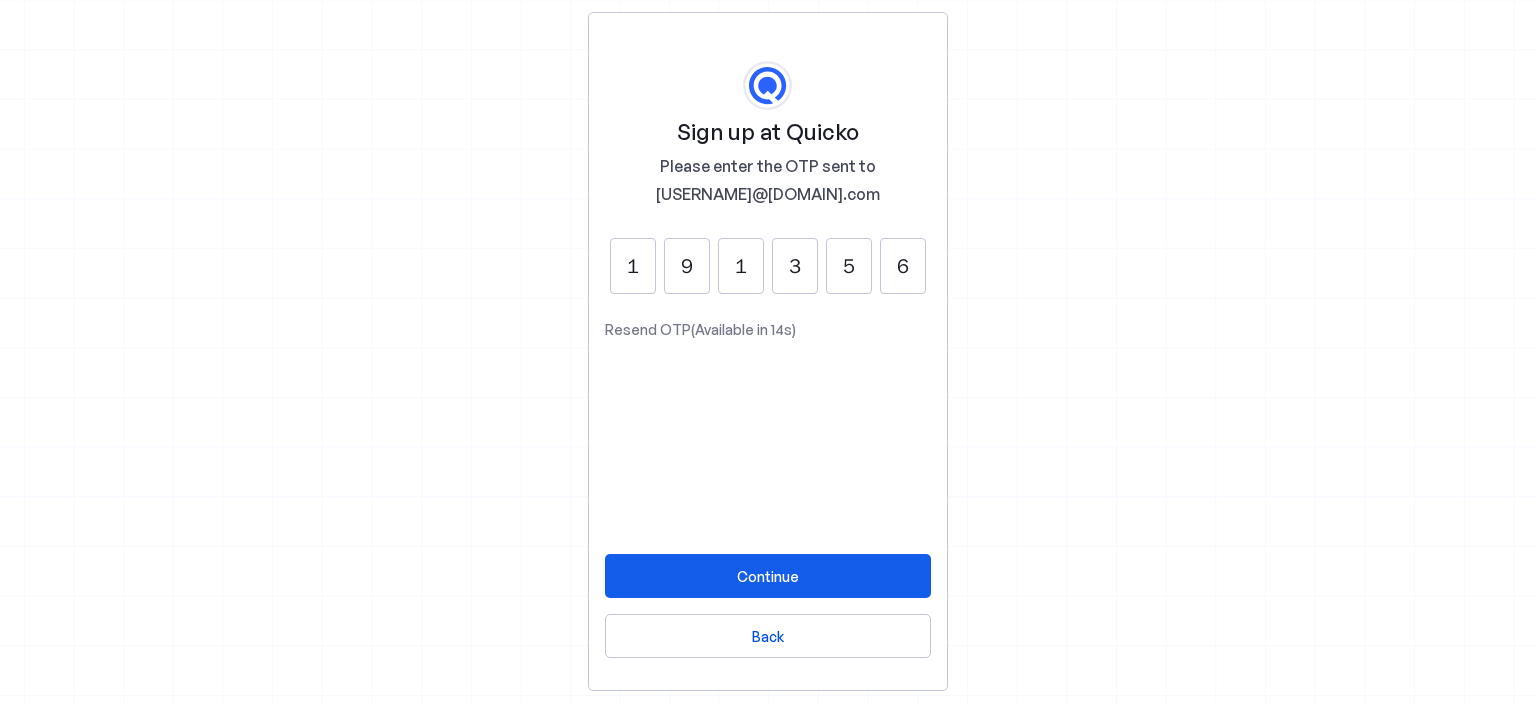 type on "6" 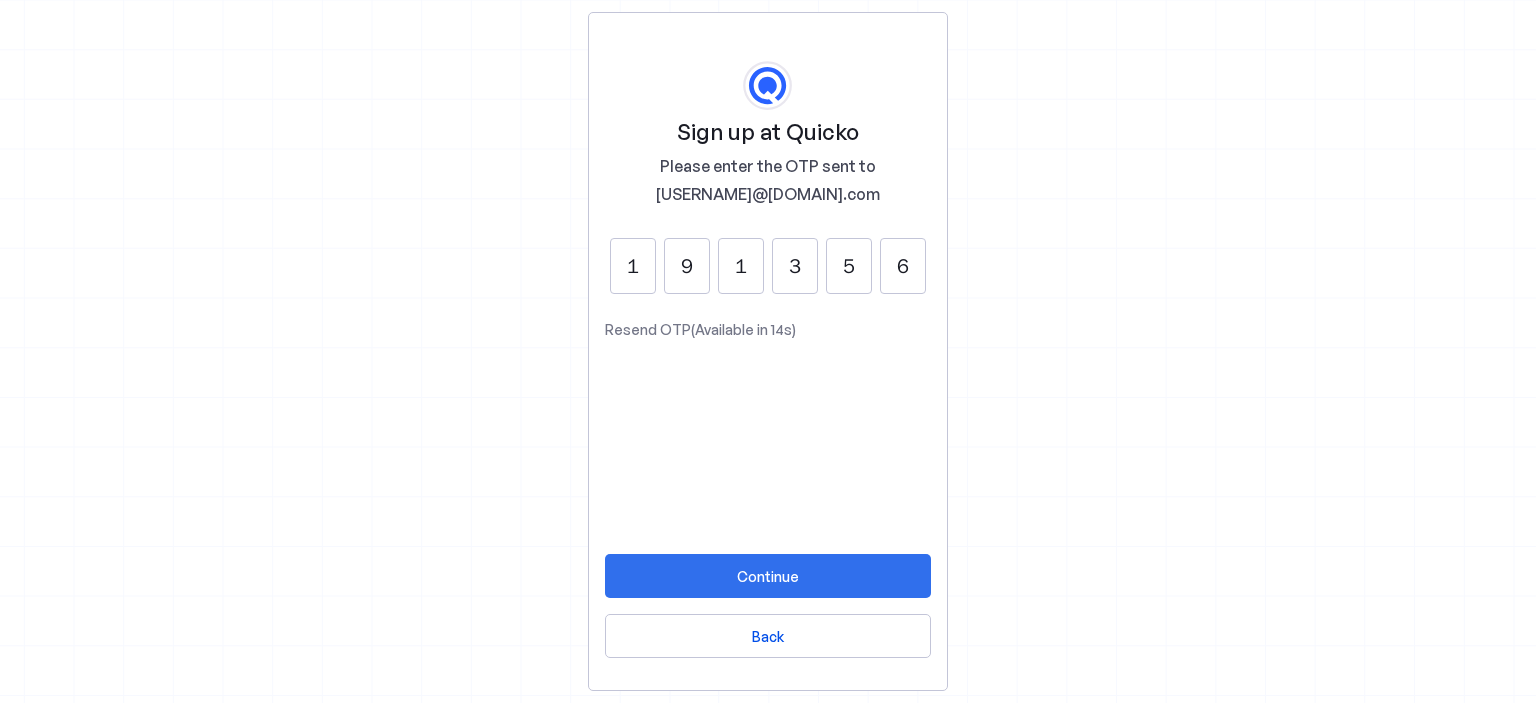 click at bounding box center [768, 576] 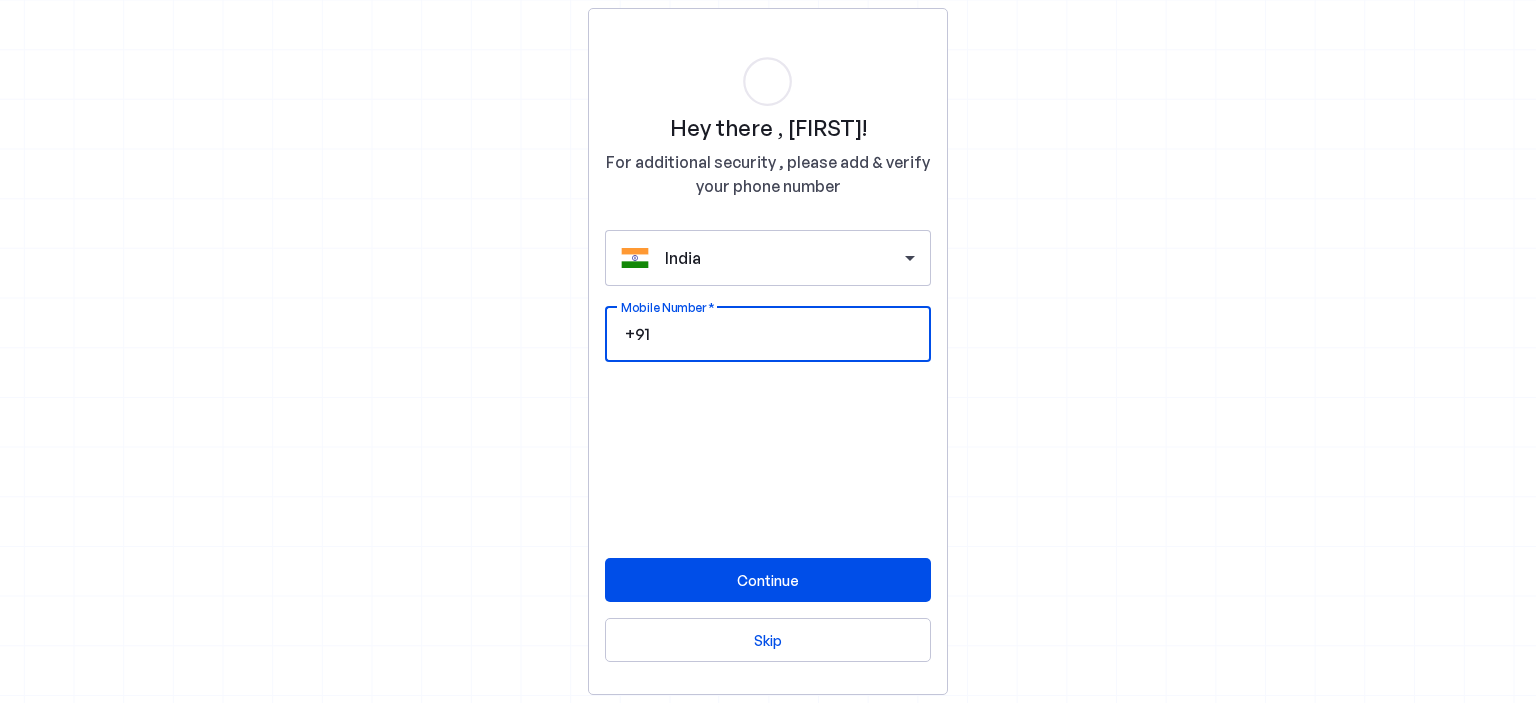 click on "Mobile Number" at bounding box center (784, 334) 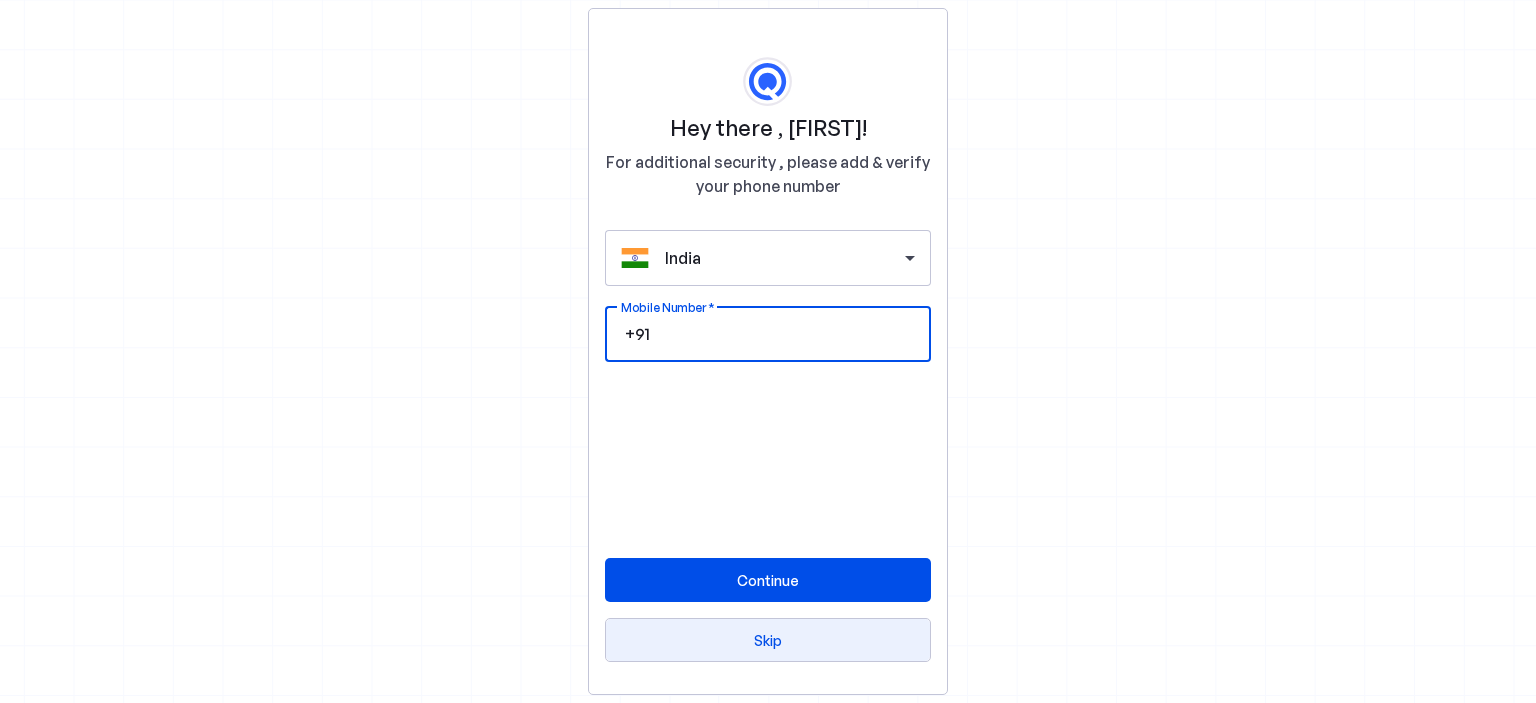 click at bounding box center [768, 640] 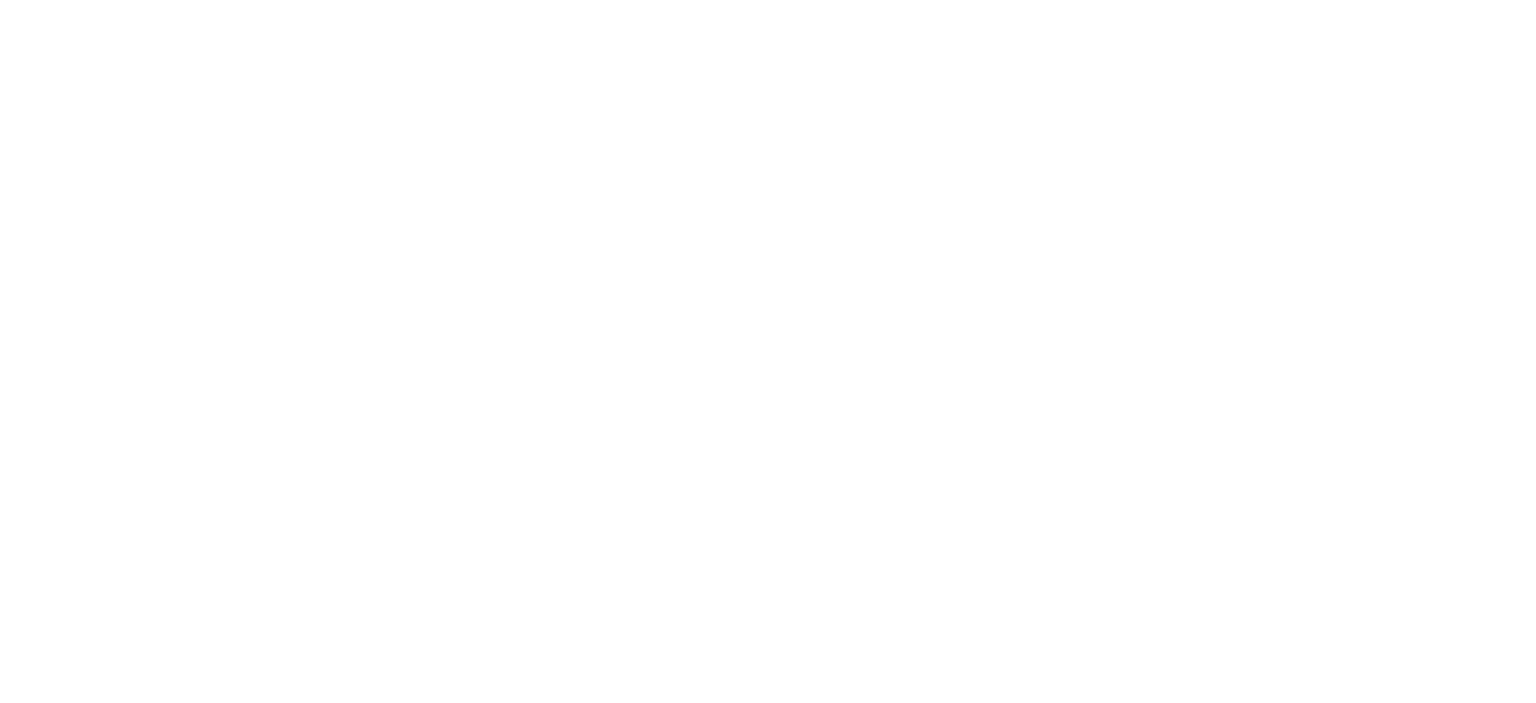 scroll, scrollTop: 0, scrollLeft: 0, axis: both 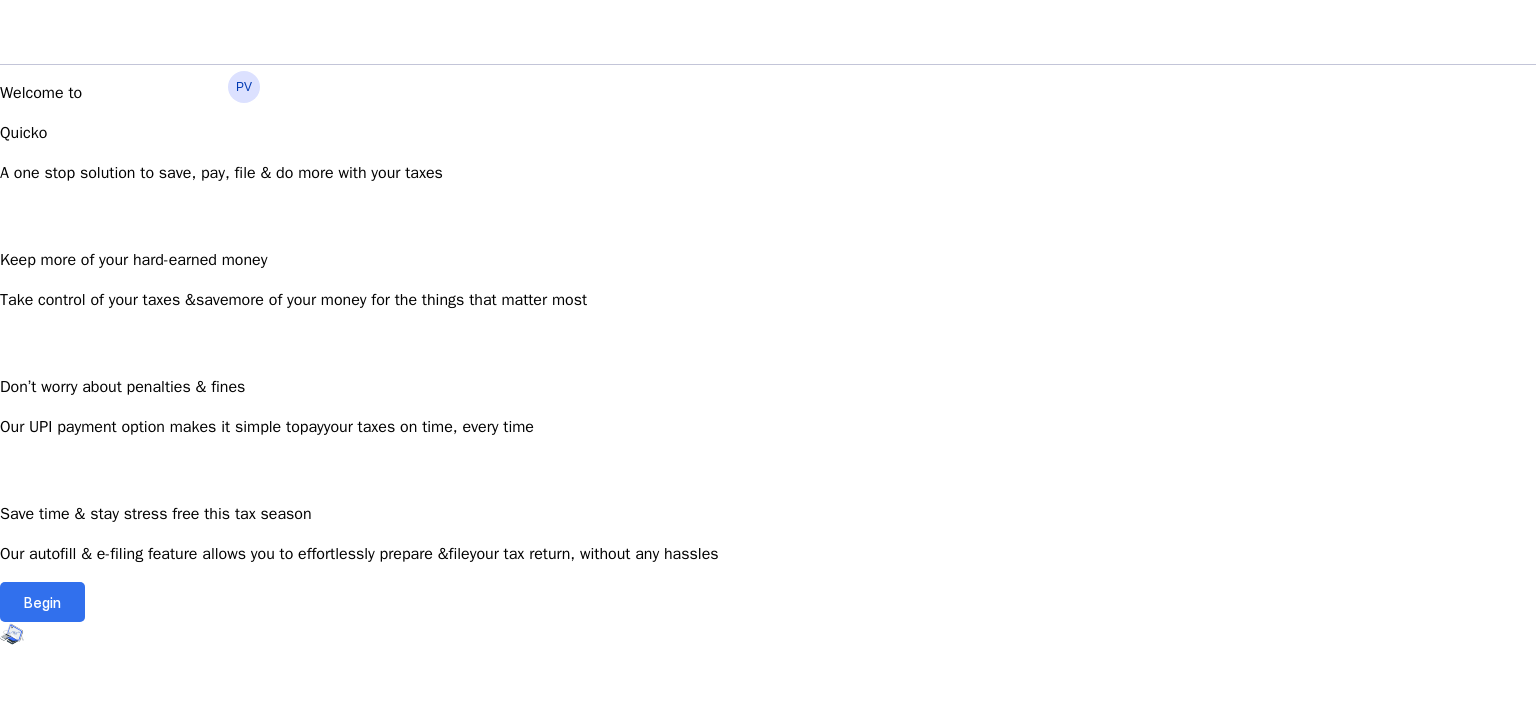 click at bounding box center [42, 602] 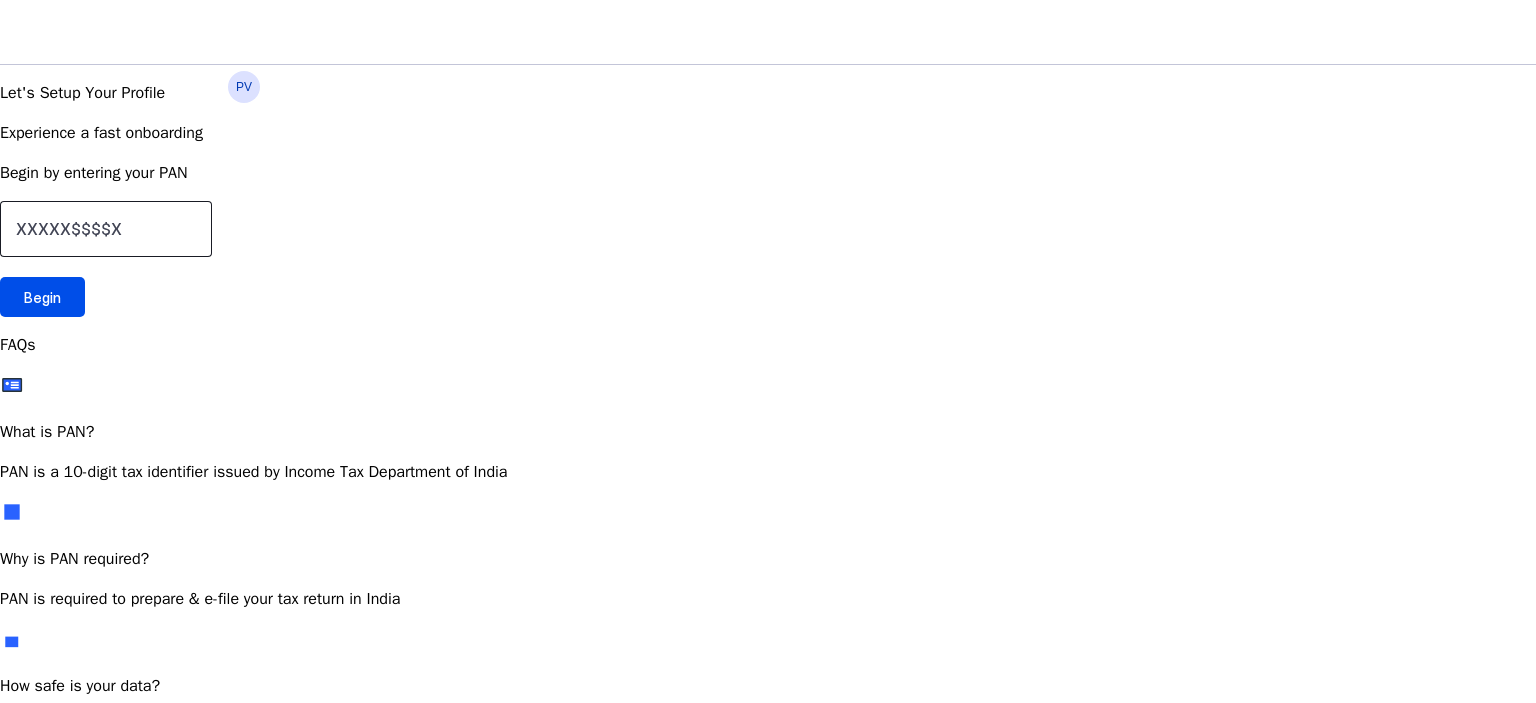 click at bounding box center [106, 229] 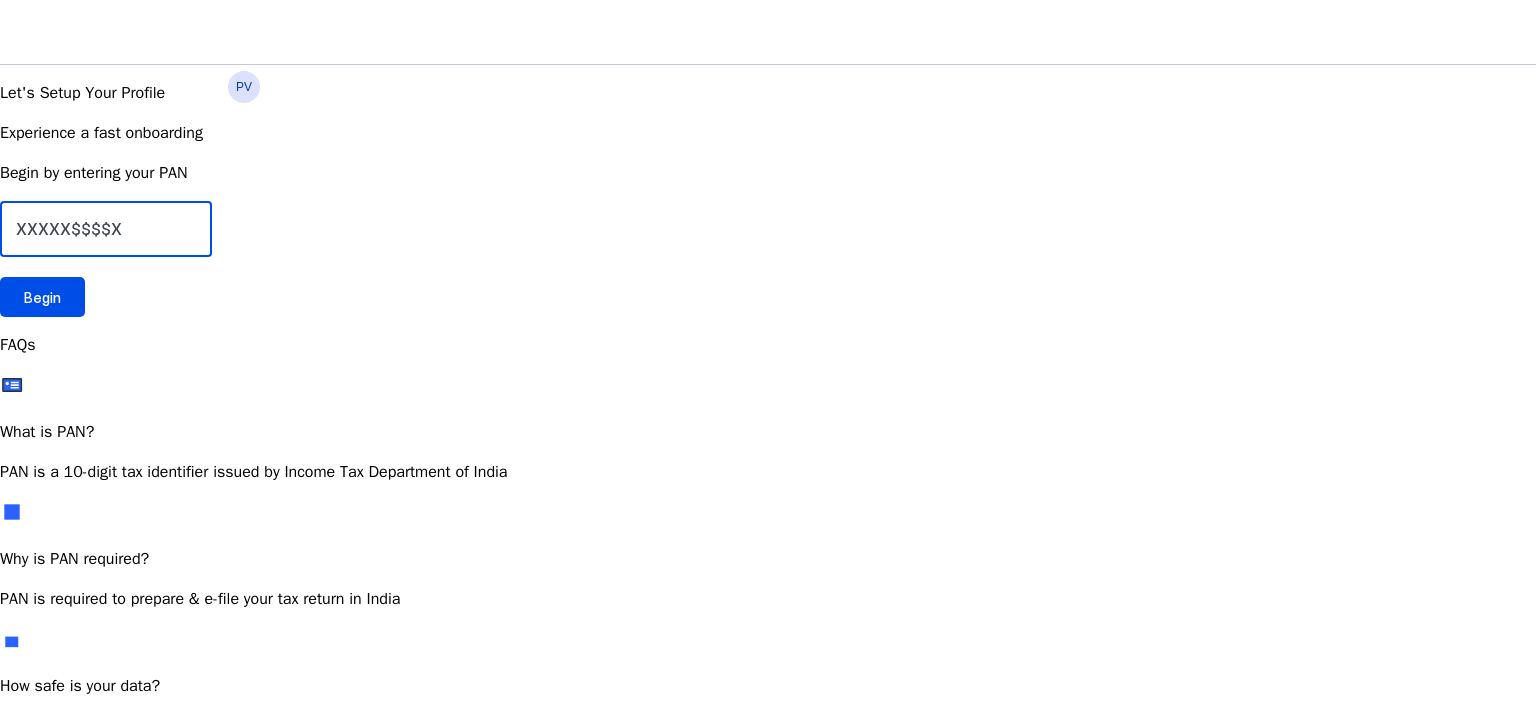 click at bounding box center [106, 229] 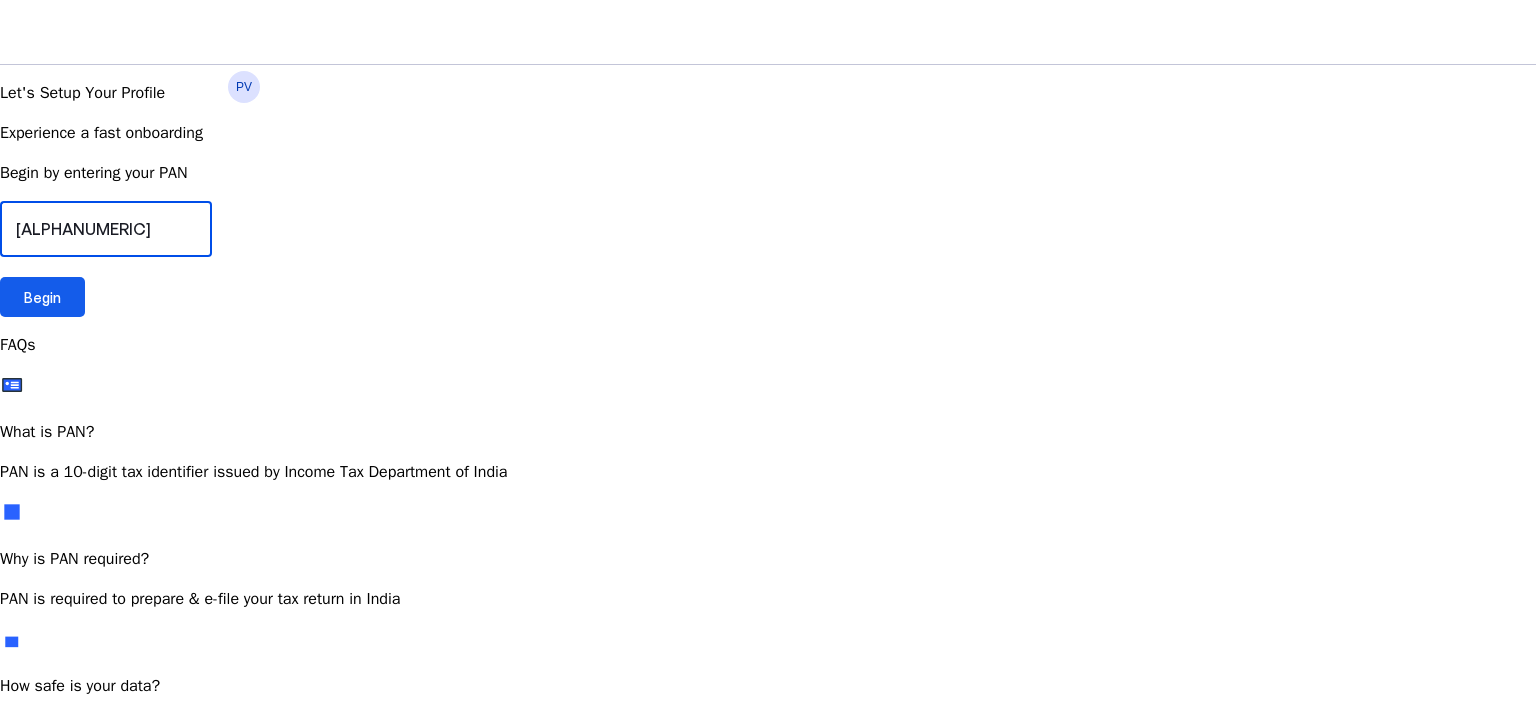 type on "[ALPHANUMERIC]" 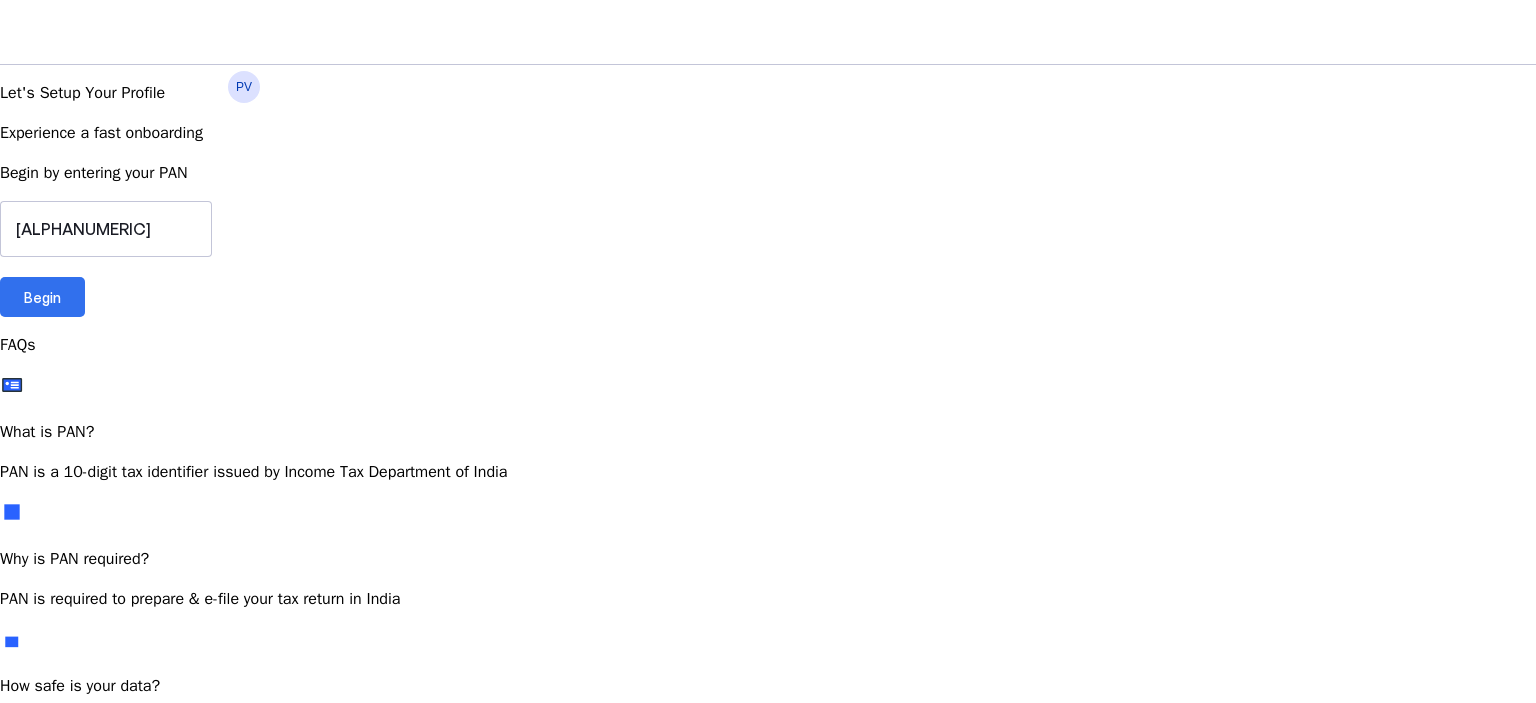 click at bounding box center (42, 297) 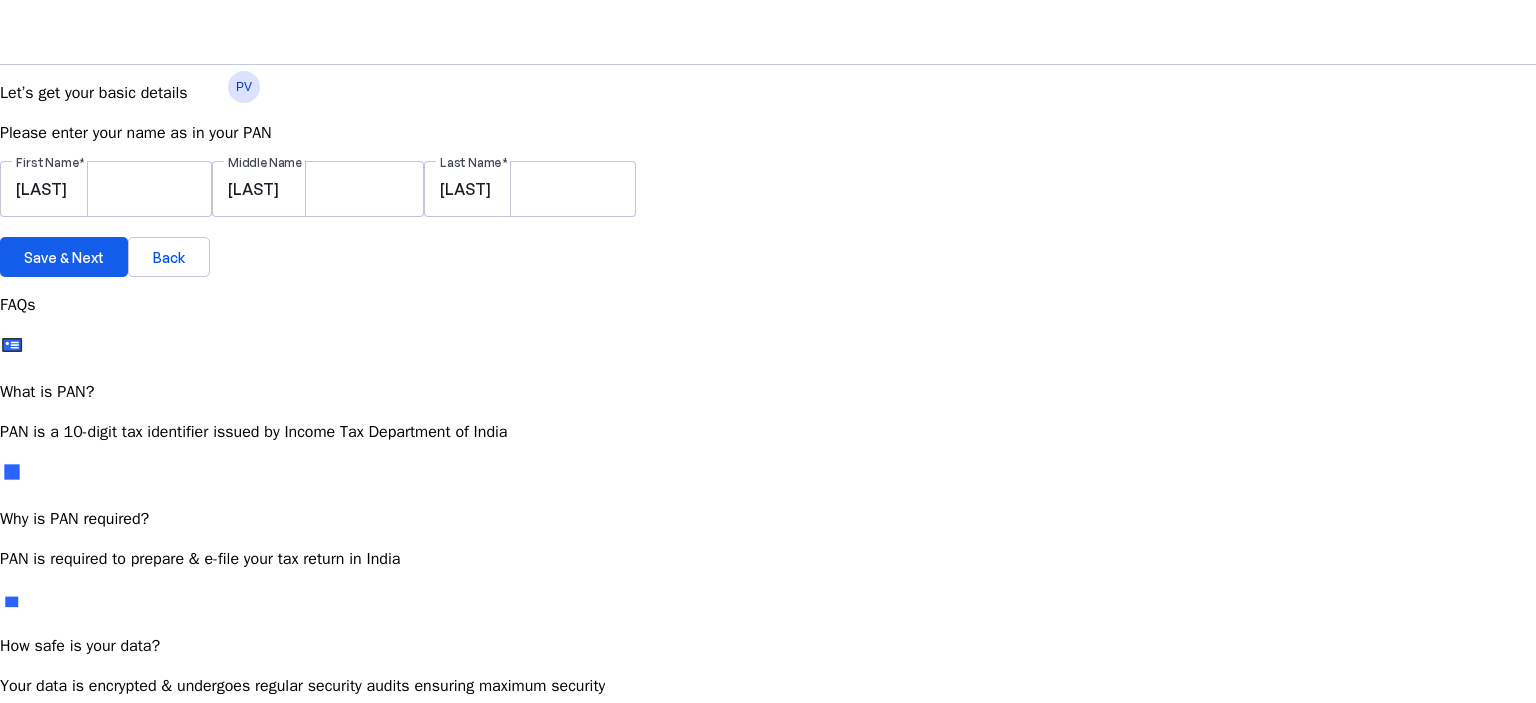 click on "Save & Next" at bounding box center [64, 257] 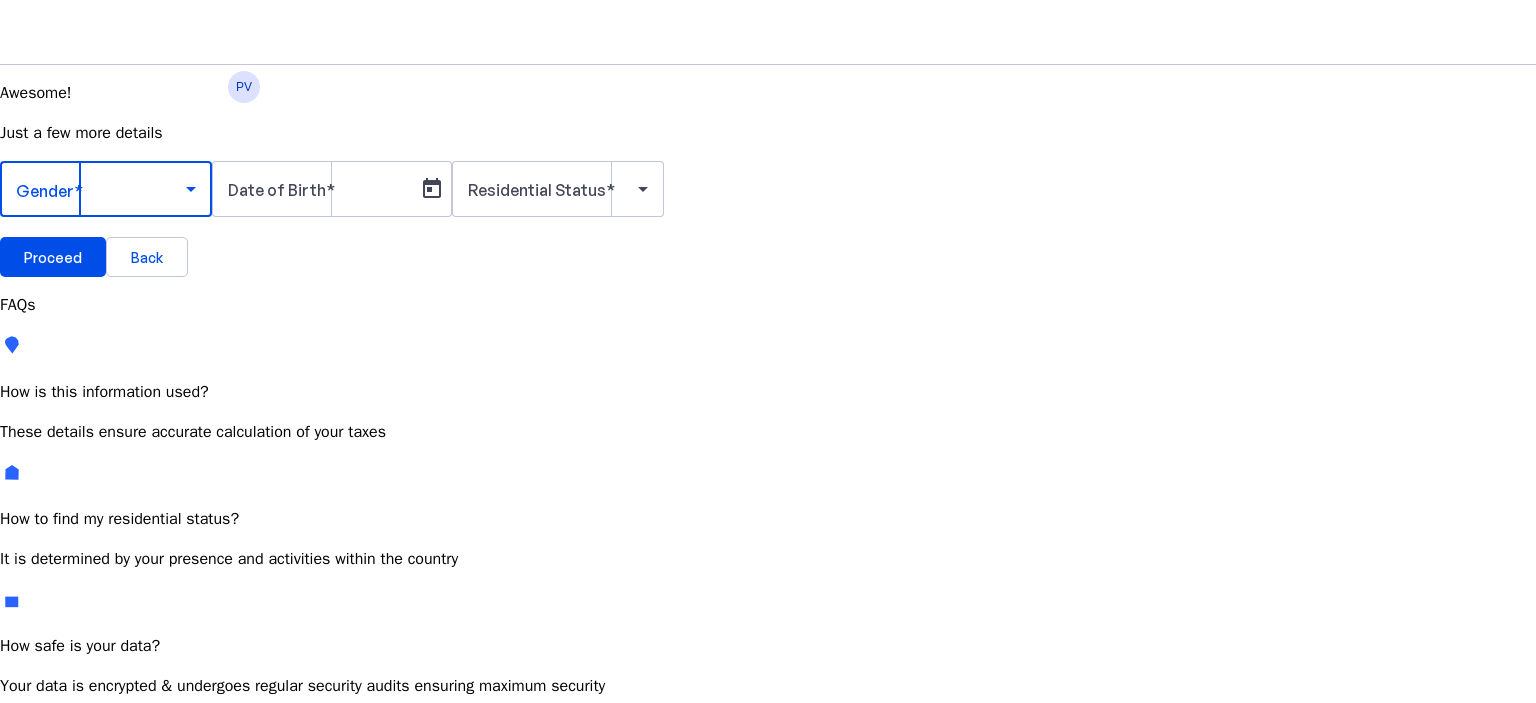 click at bounding box center [101, 189] 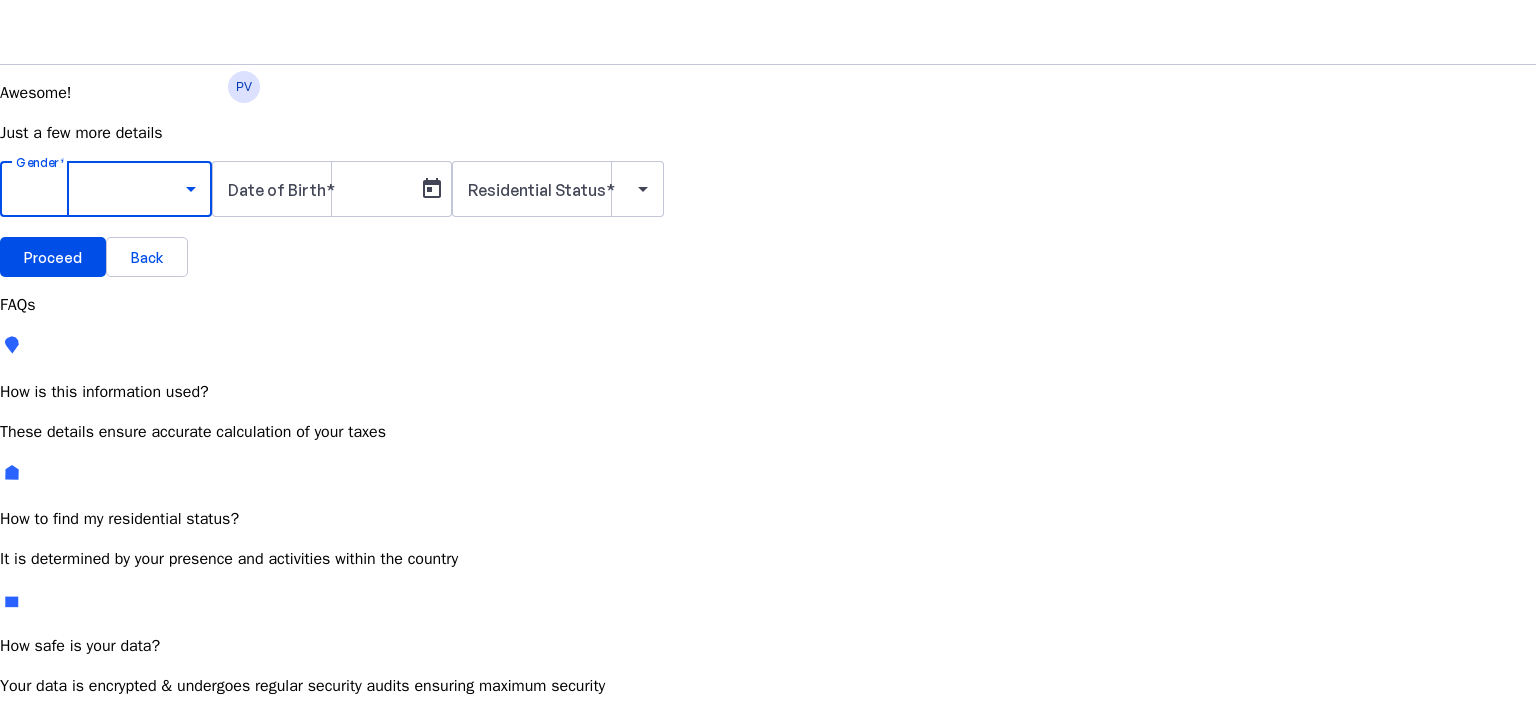 click on "Male" at bounding box center (154, 746) 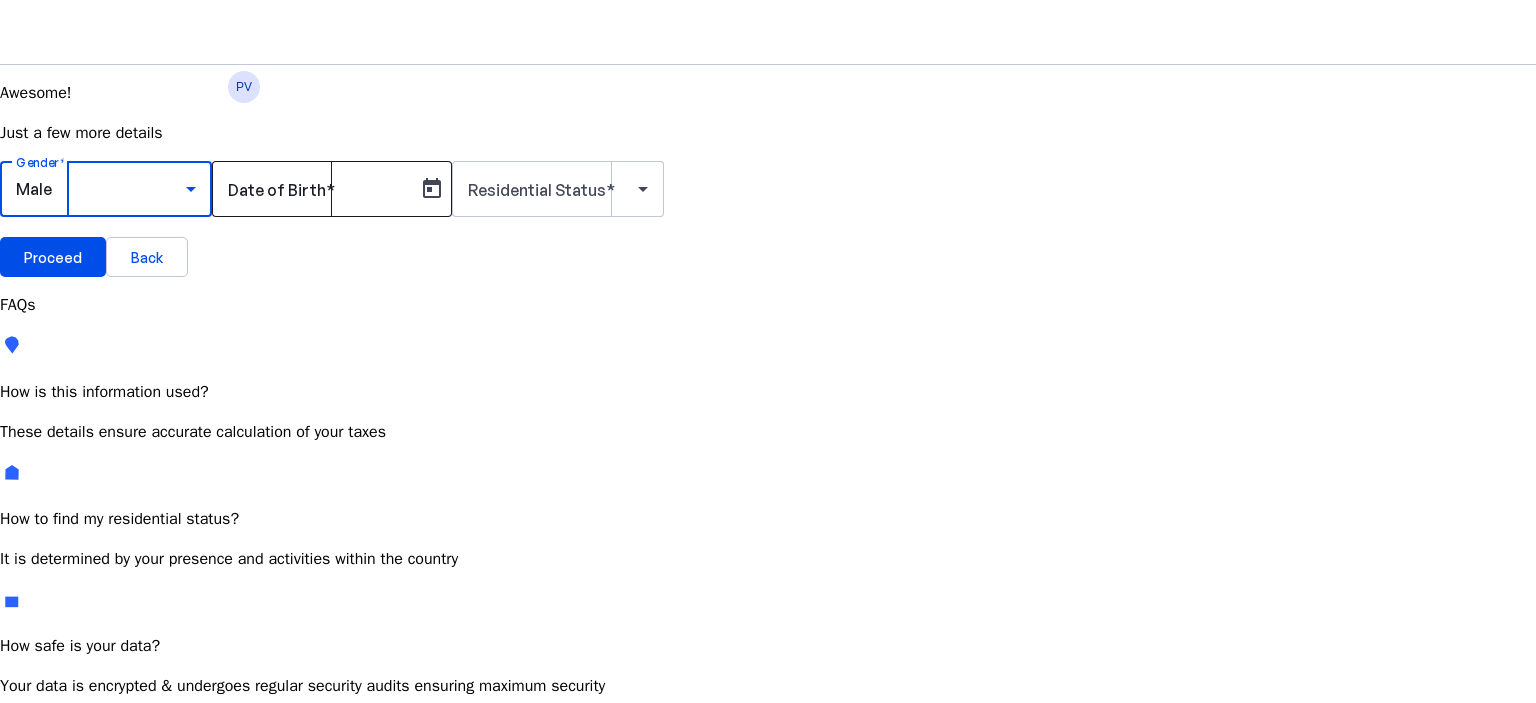 click at bounding box center (318, 189) 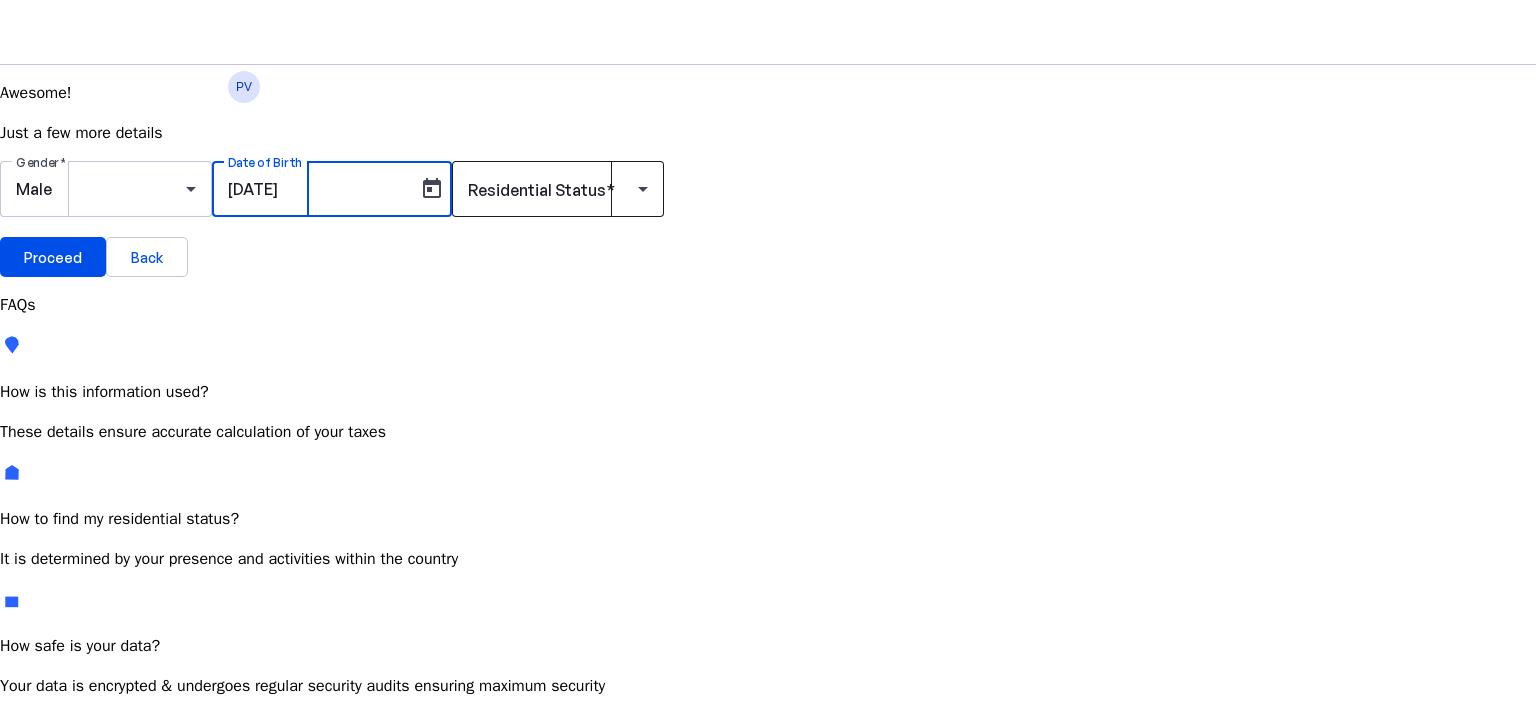 type on "[DATE]" 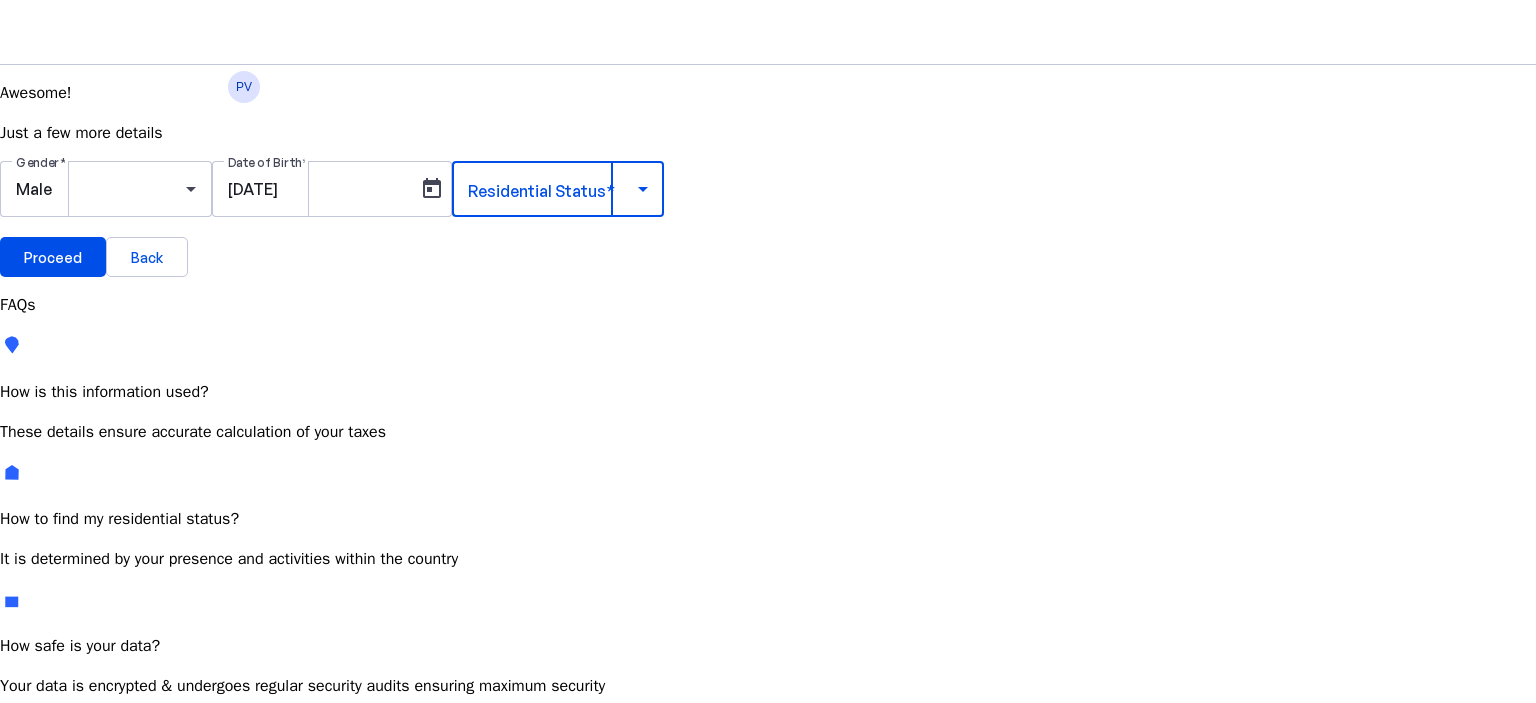click at bounding box center [553, 189] 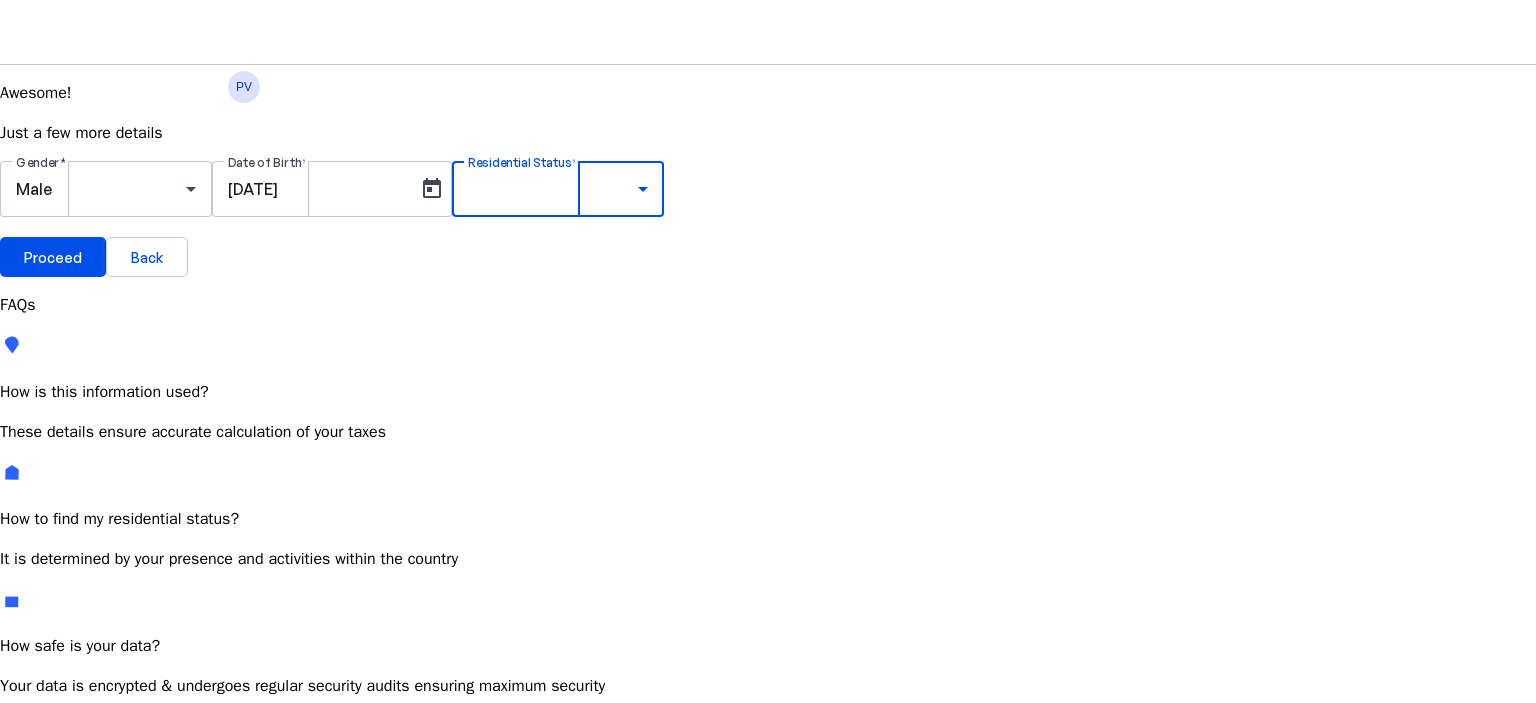 click on "Resident Most Common" at bounding box center (72, 766) 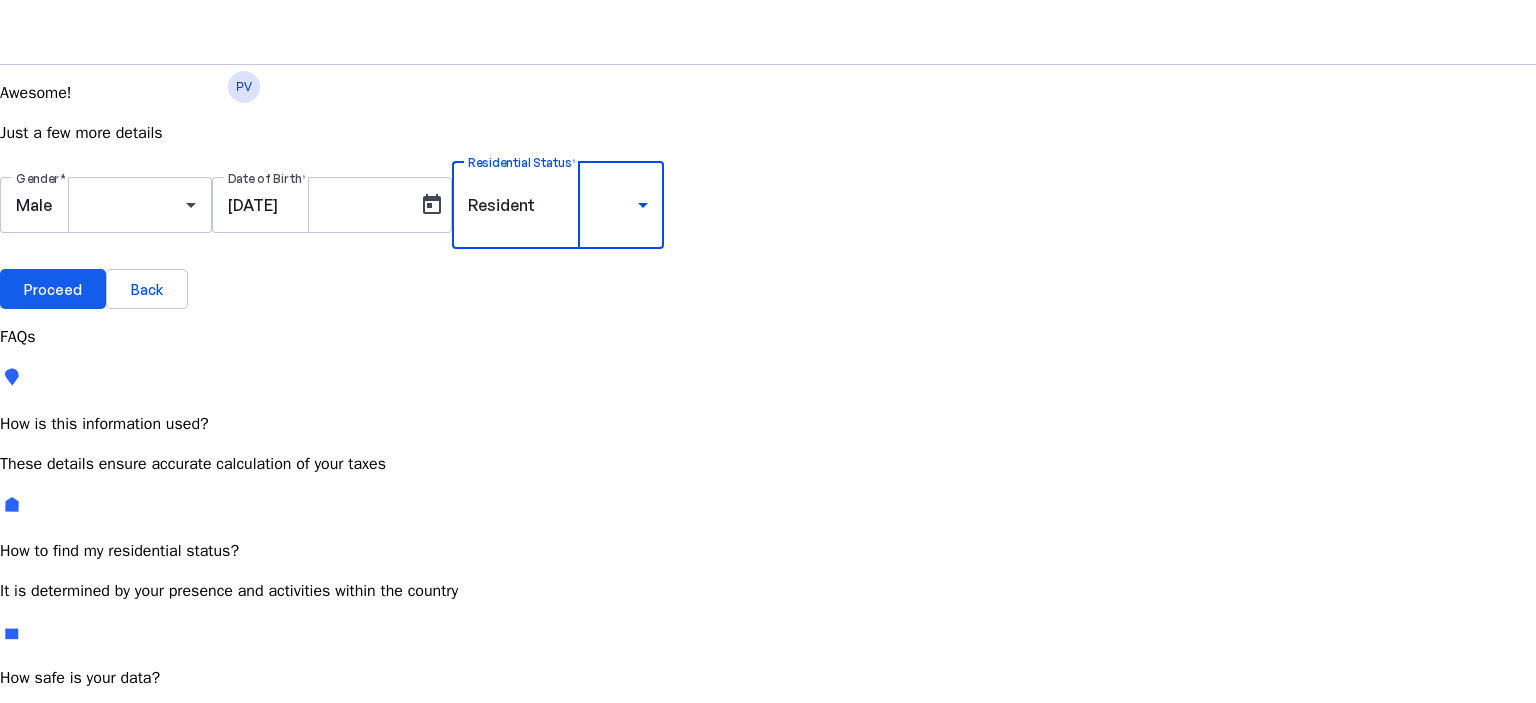 click on "Proceed" at bounding box center [53, 289] 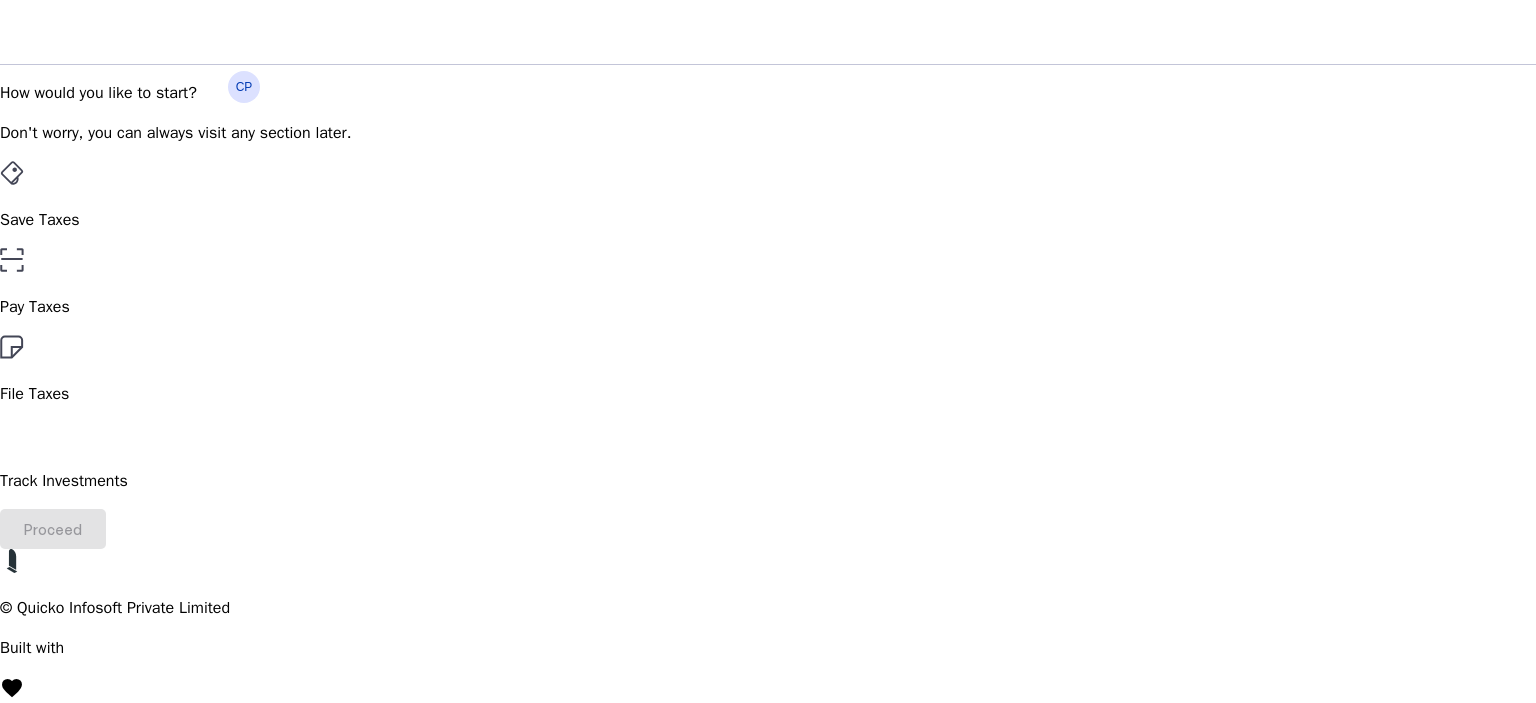 click on "File Taxes" at bounding box center (768, 220) 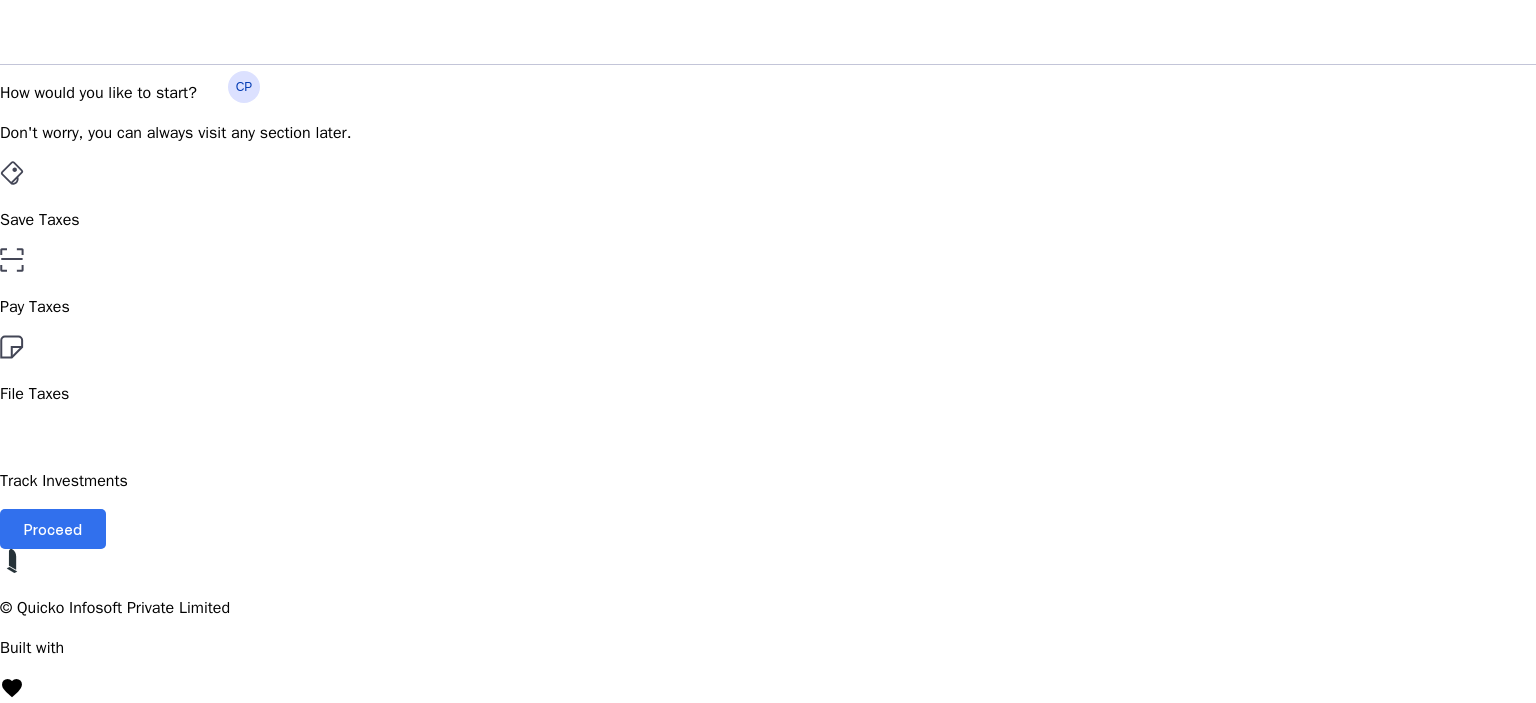 click at bounding box center [53, 529] 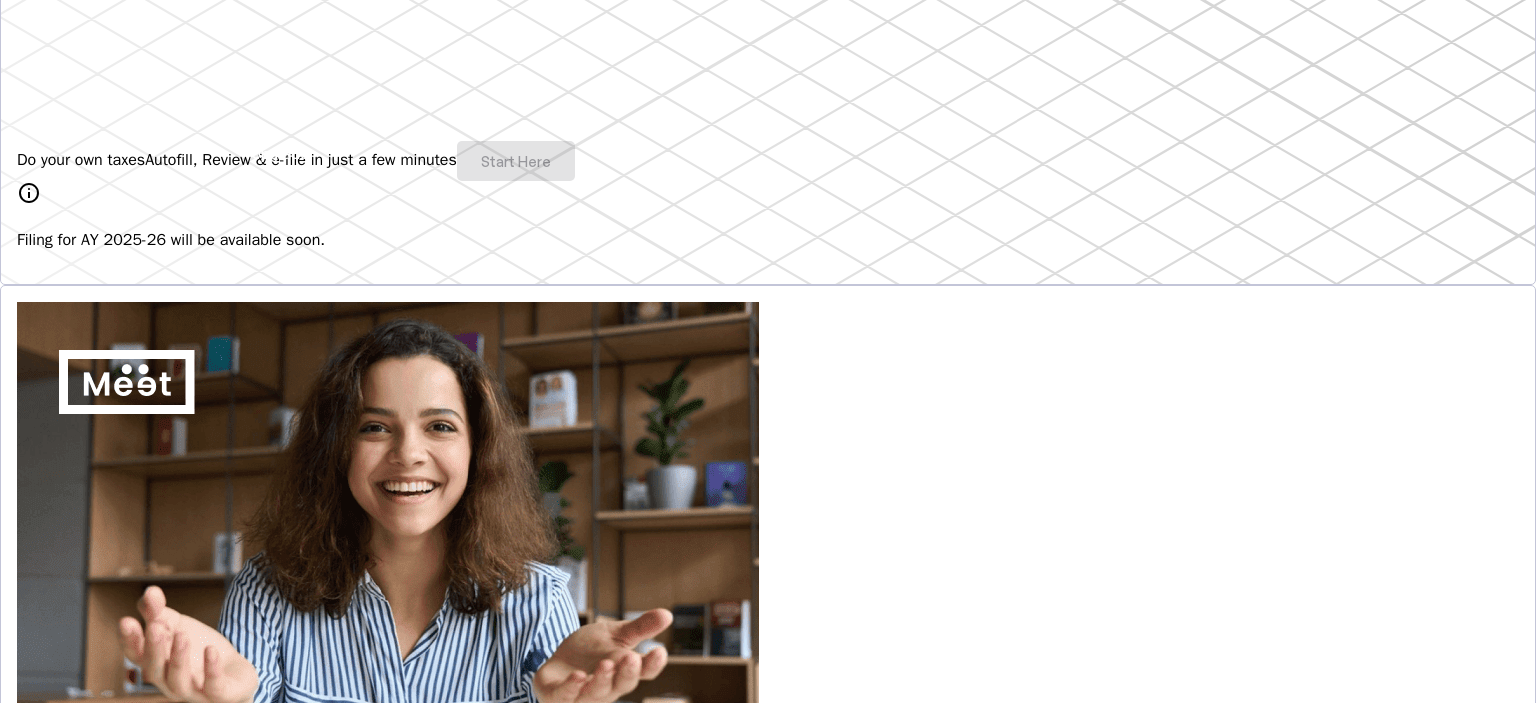 scroll, scrollTop: 400, scrollLeft: 0, axis: vertical 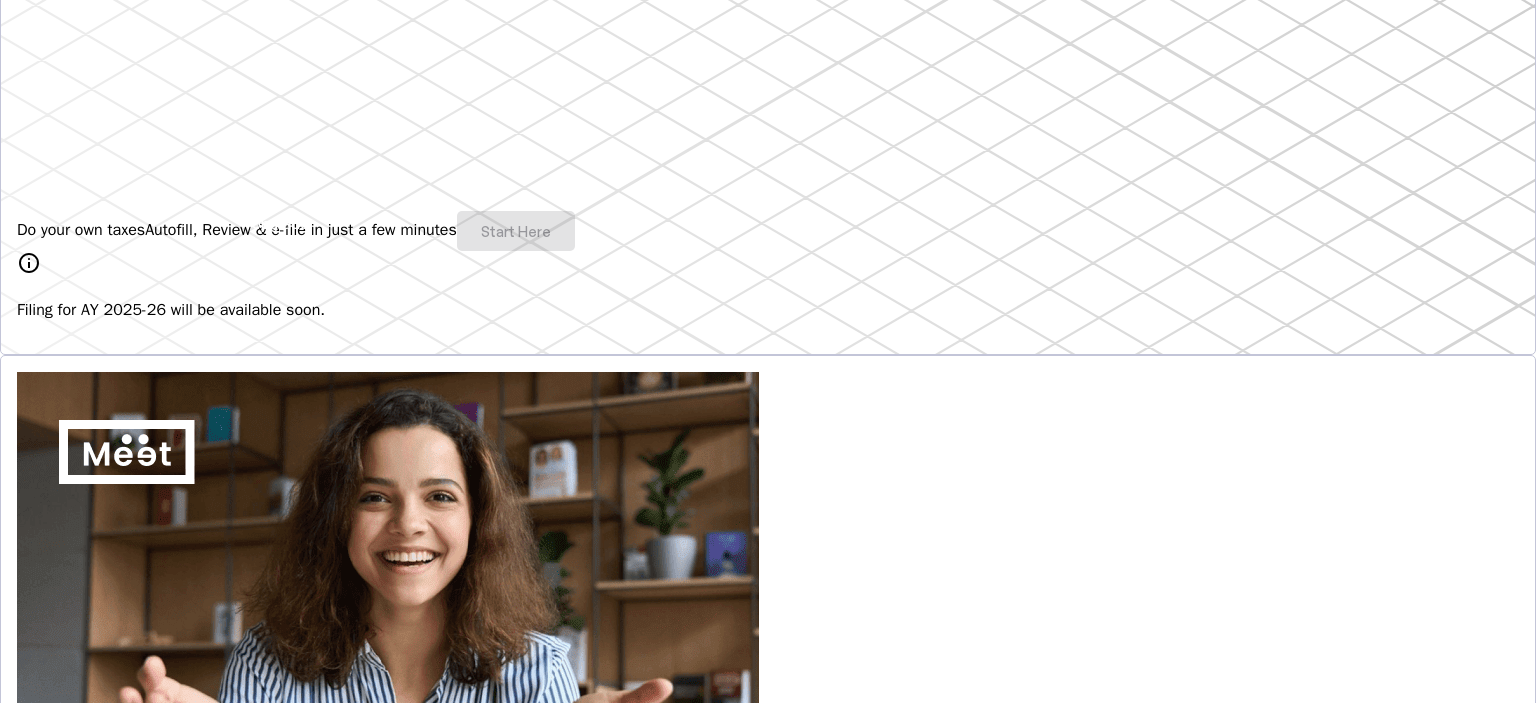 click on "Do your own taxes   Autofill, Review & e-file in just a few minutes   Start Here" at bounding box center [768, 231] 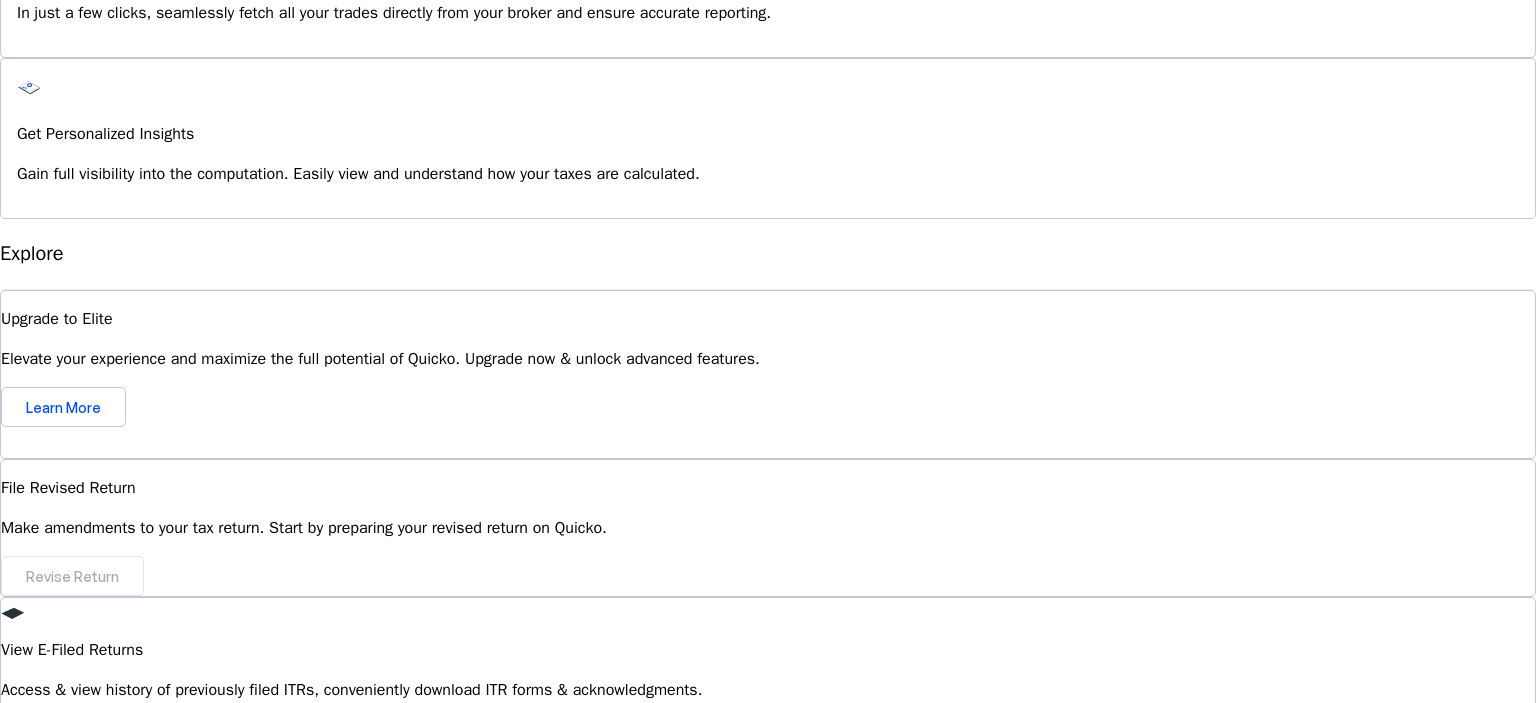 scroll, scrollTop: 1803, scrollLeft: 0, axis: vertical 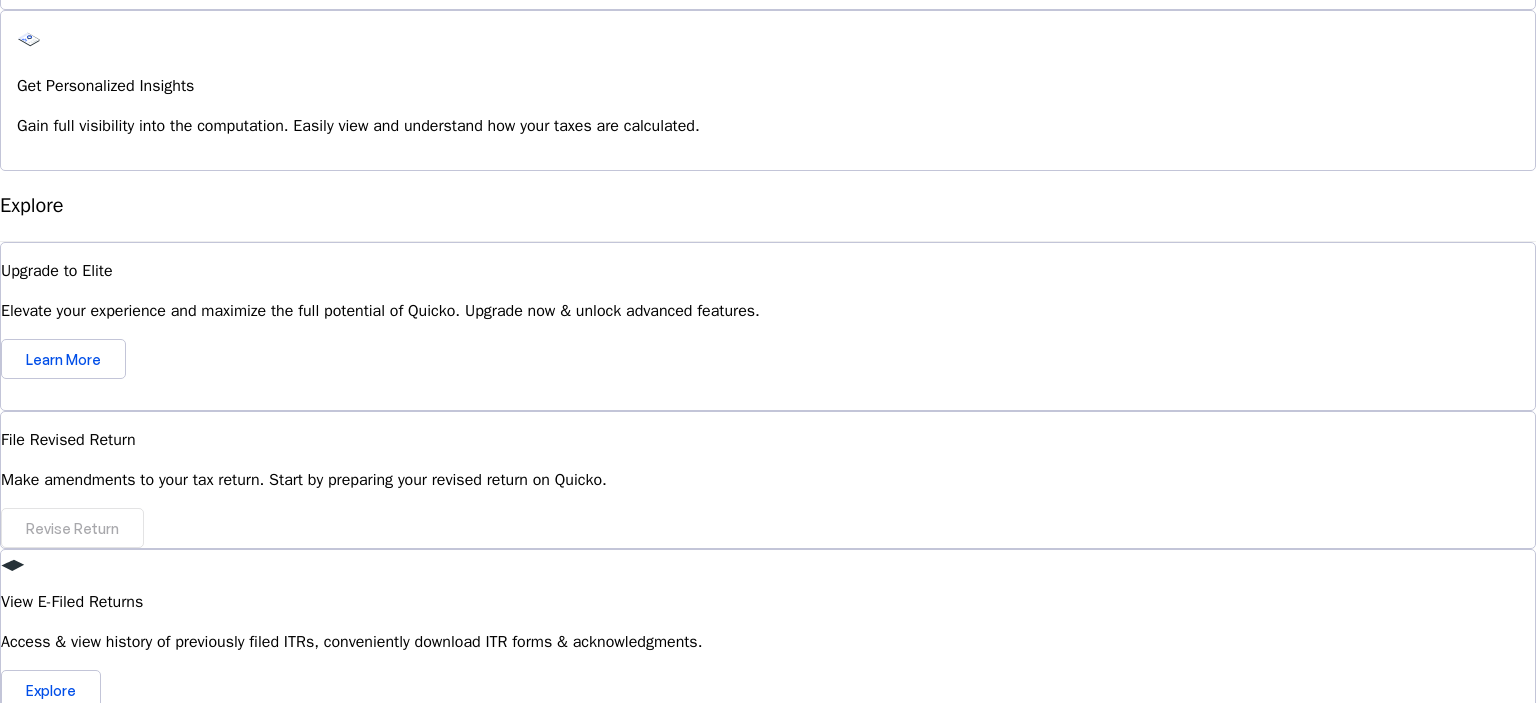click on "Can I revise my ITR on Quicko after filing?" at bounding box center [768, 958] 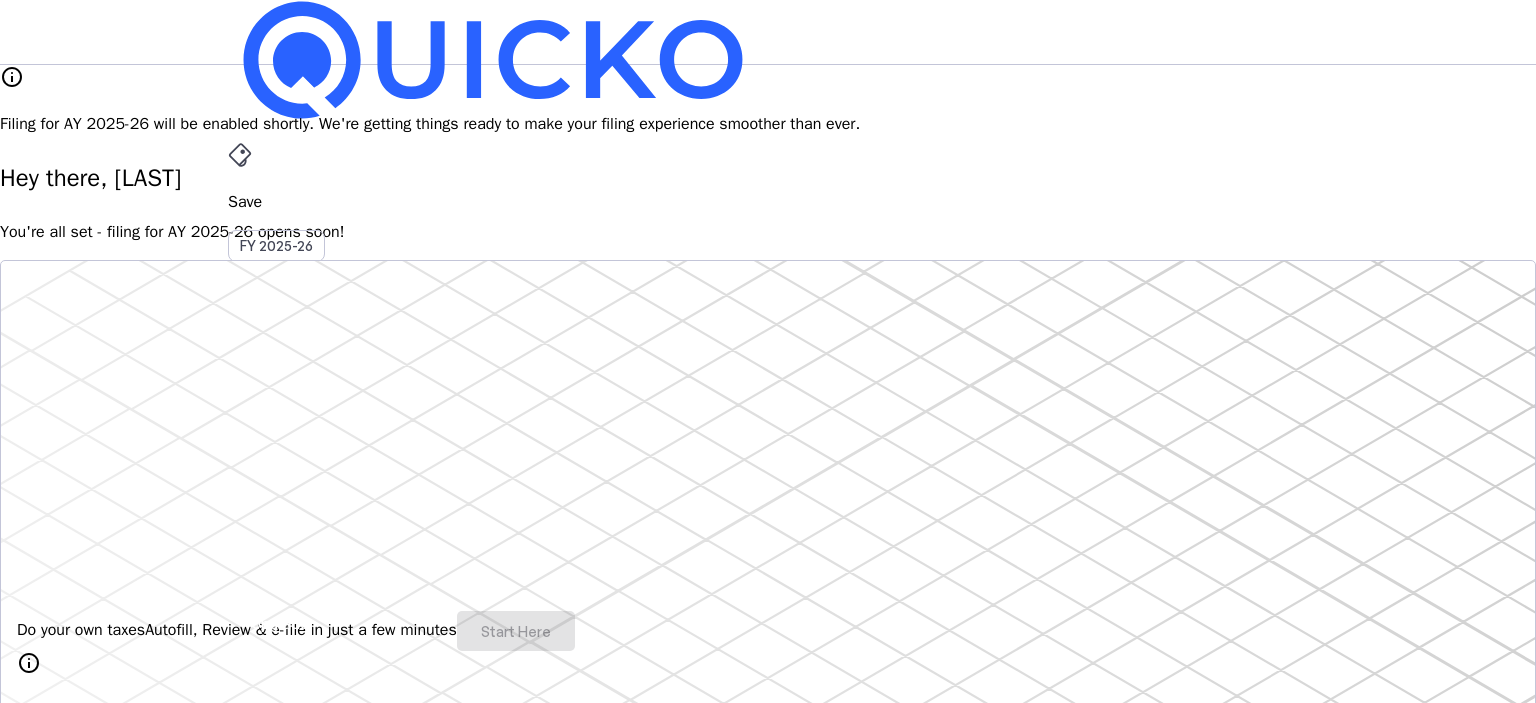 scroll, scrollTop: 0, scrollLeft: 0, axis: both 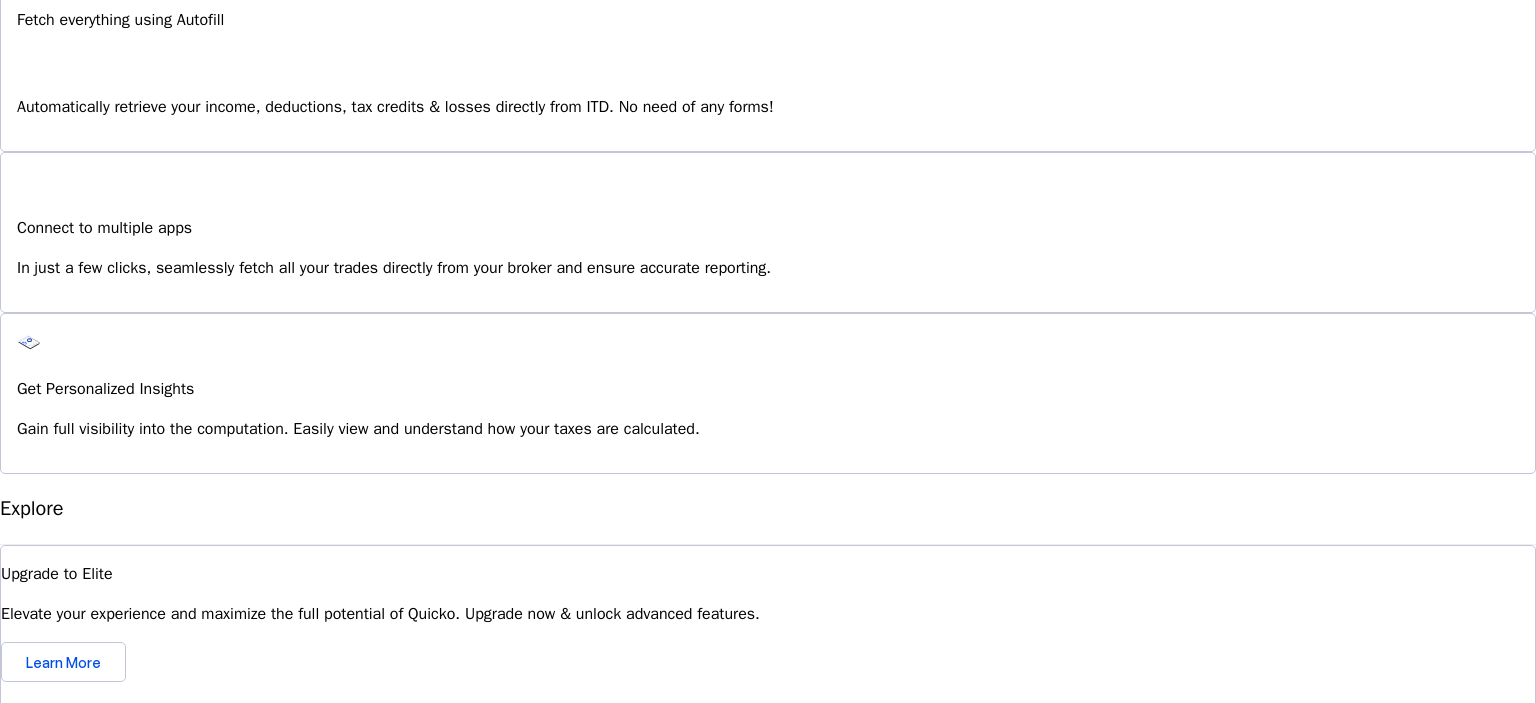 click at bounding box center (8, 1031) 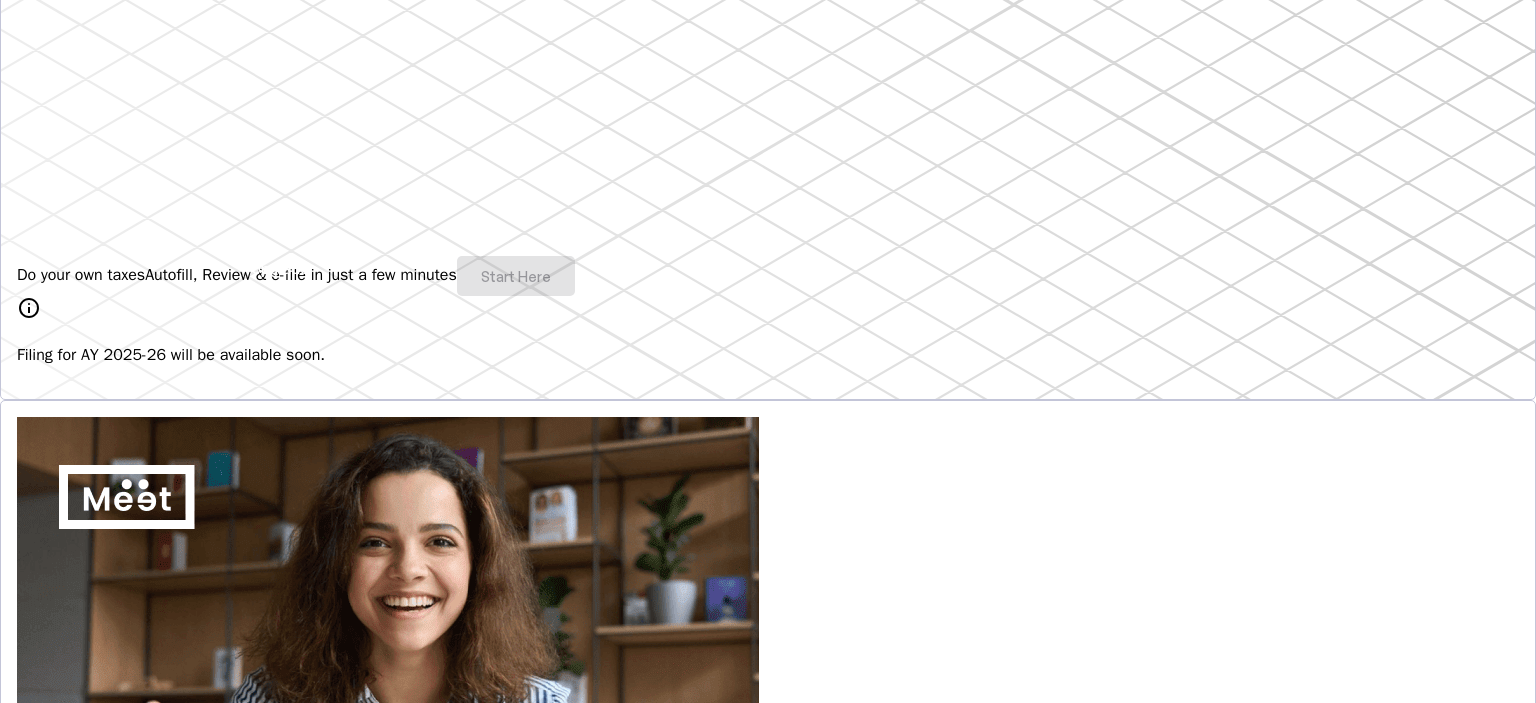 scroll, scrollTop: 0, scrollLeft: 0, axis: both 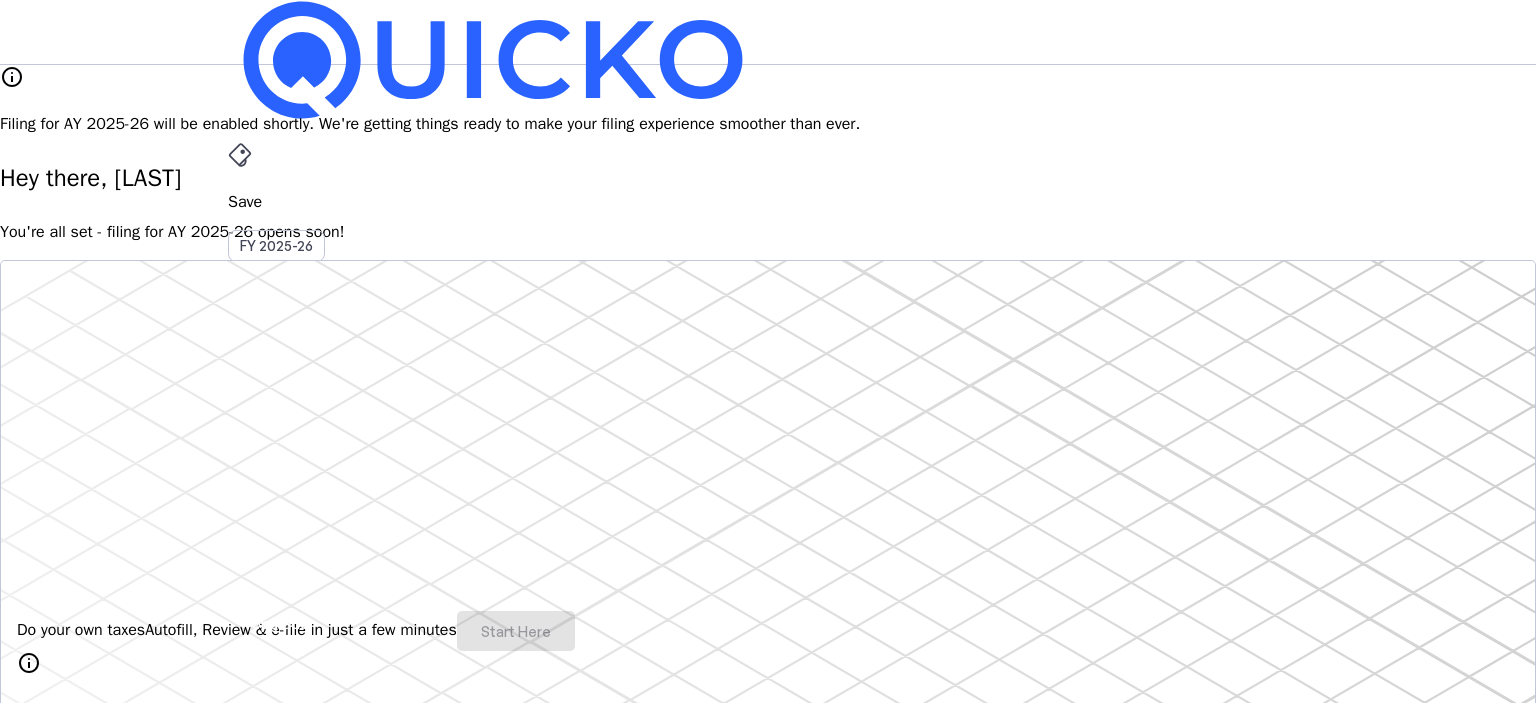 click on "File" at bounding box center [768, 408] 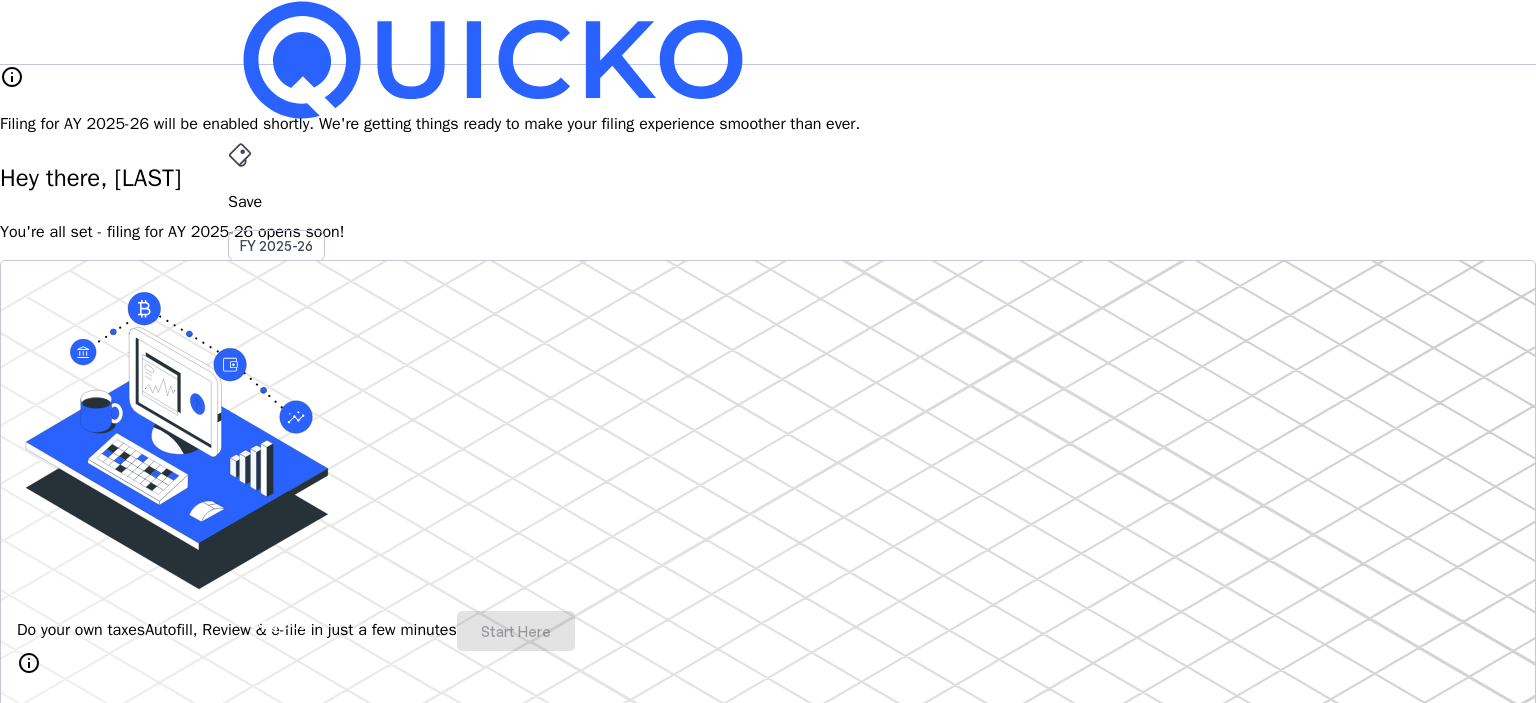 click on "AY 2025-26" at bounding box center [277, 452] 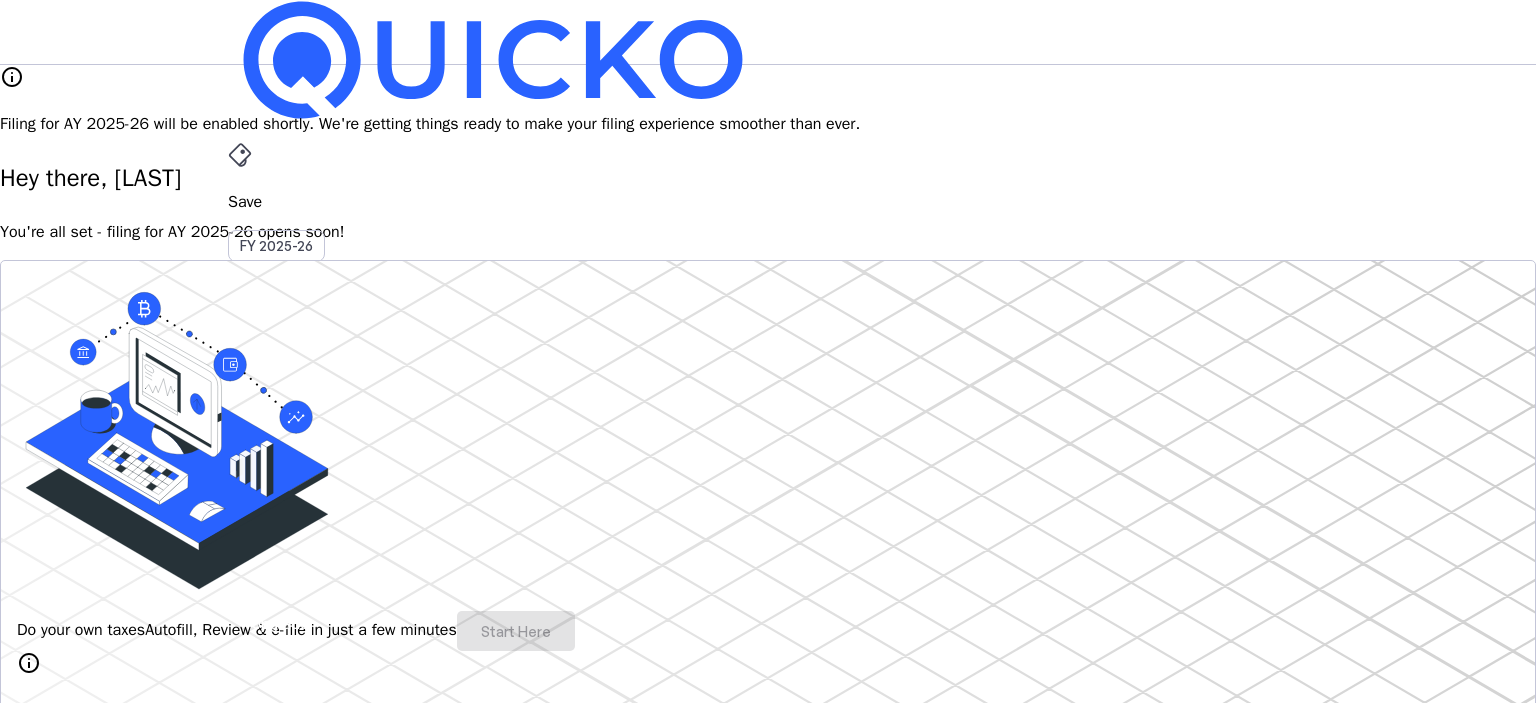 click on "CP" at bounding box center (244, 587) 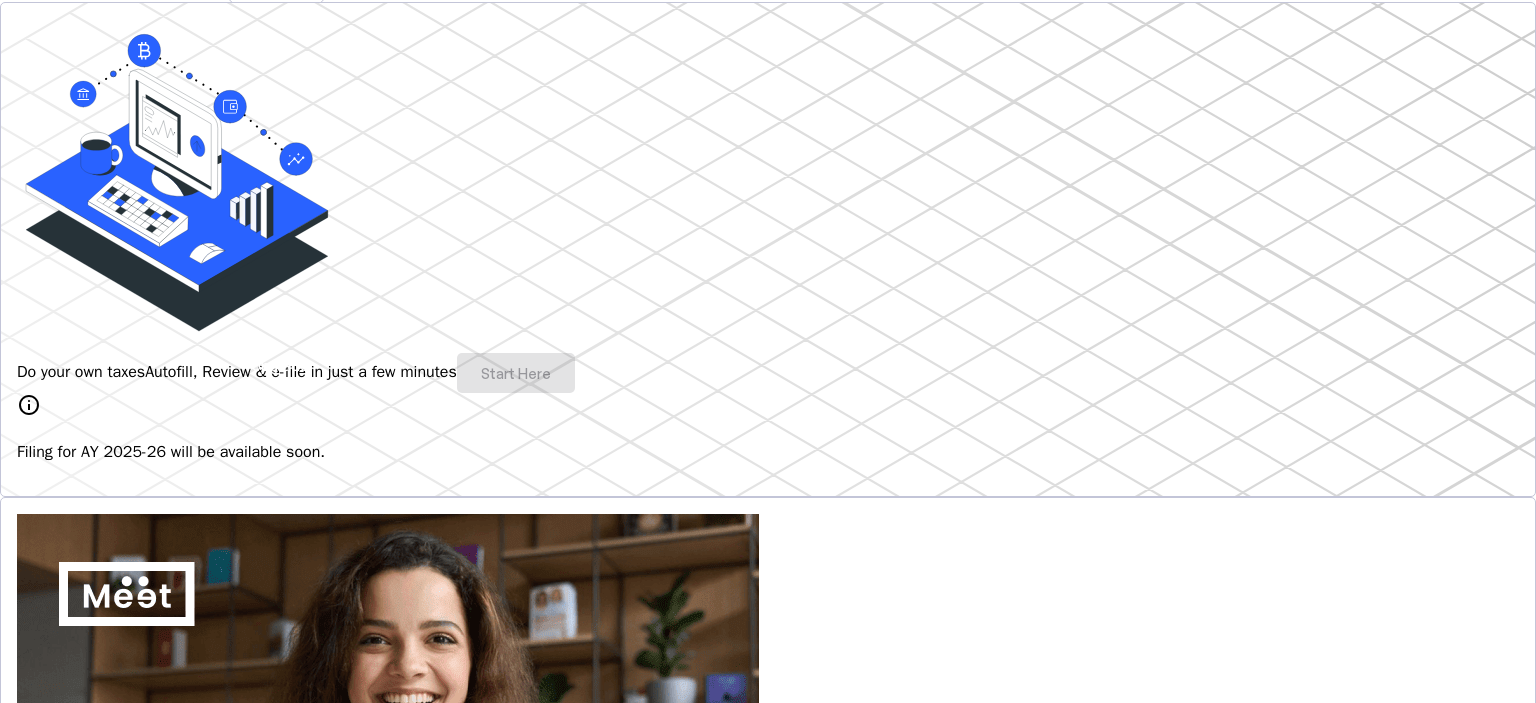 scroll, scrollTop: 300, scrollLeft: 0, axis: vertical 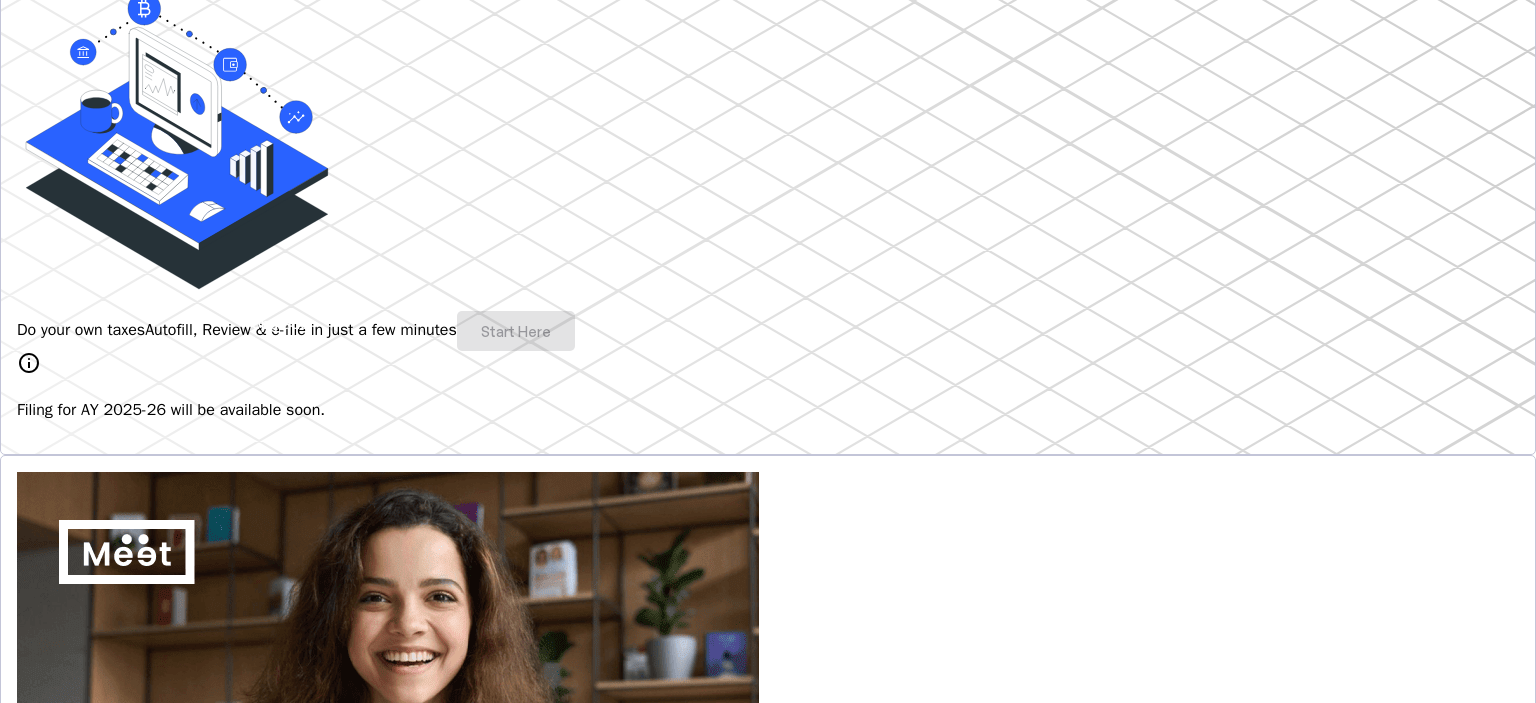 click on "Do your own taxes" at bounding box center (81, 330) 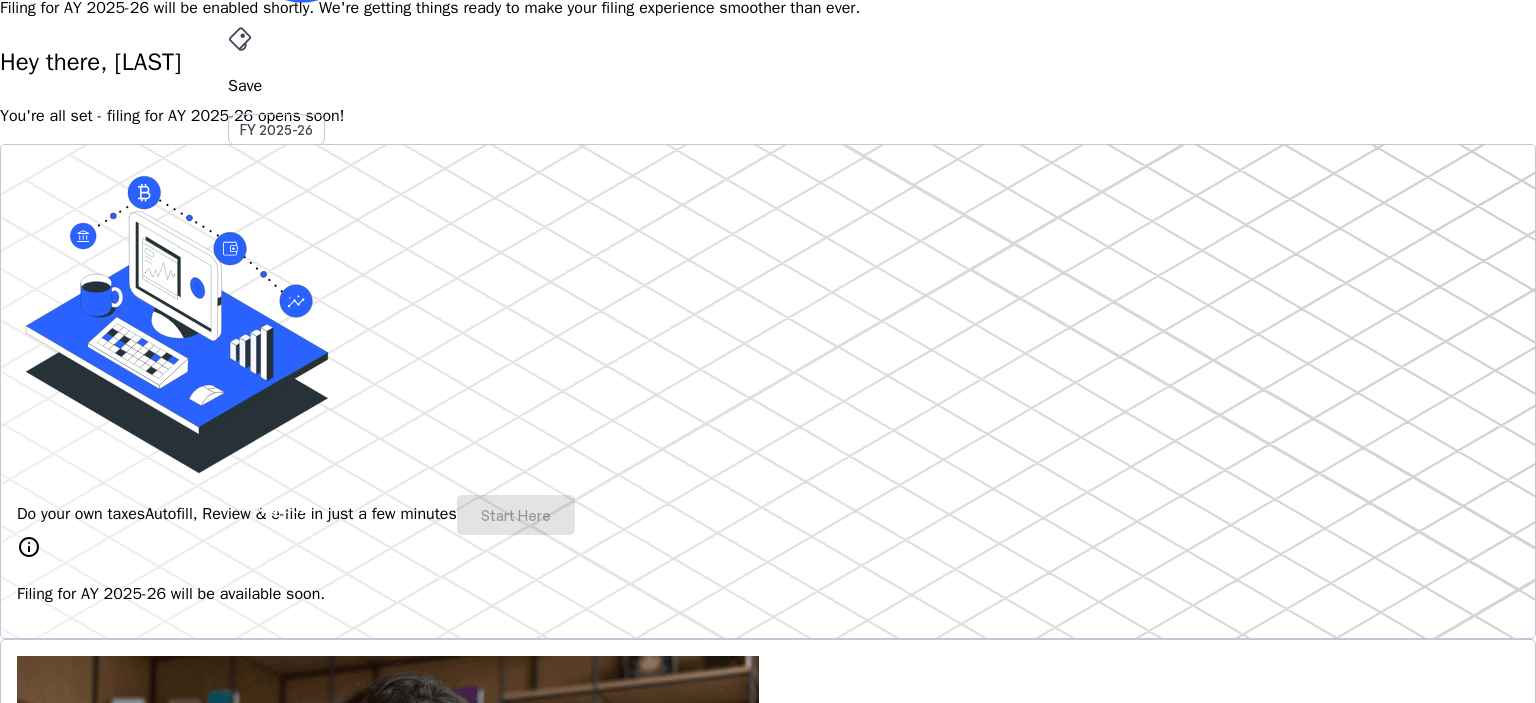 scroll, scrollTop: 100, scrollLeft: 0, axis: vertical 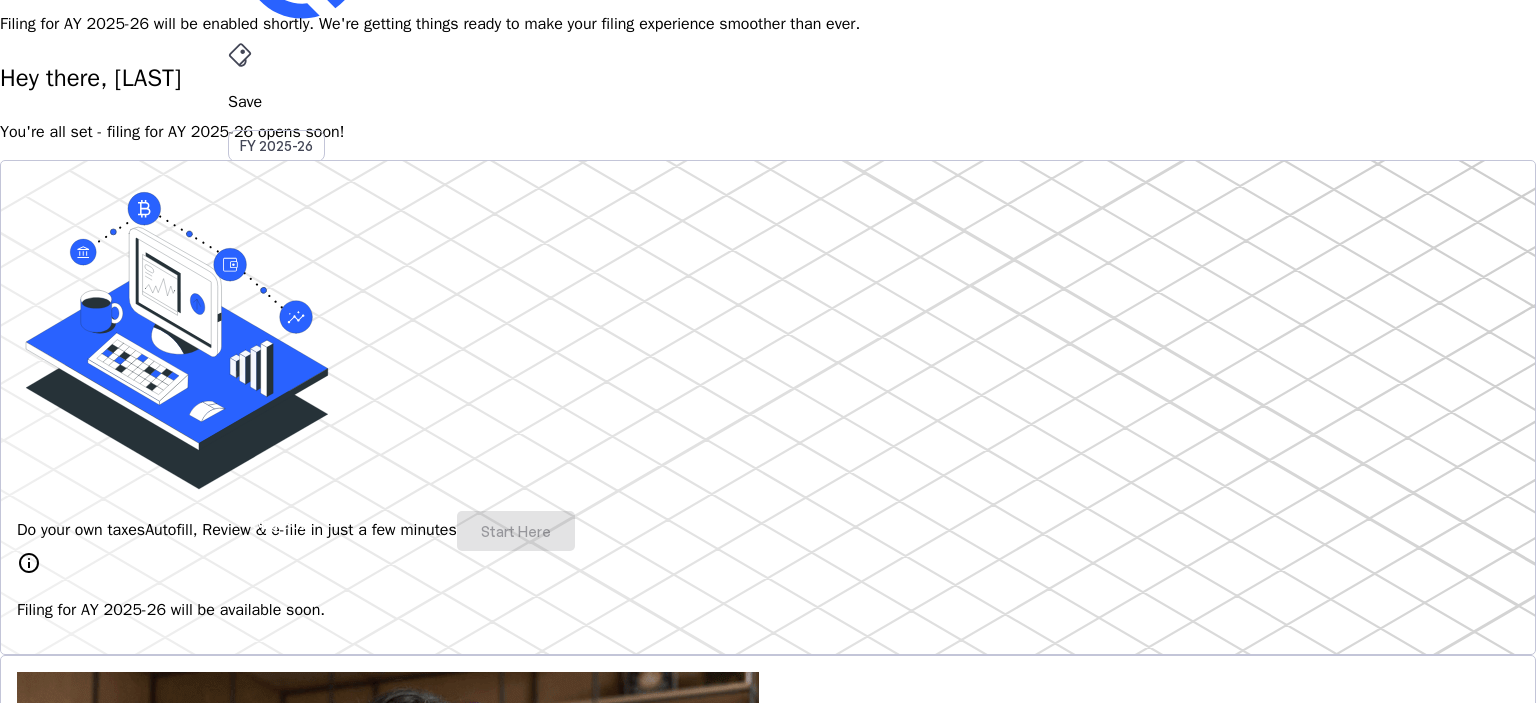 click on "We do your taxes" at bounding box center [77, 1218] 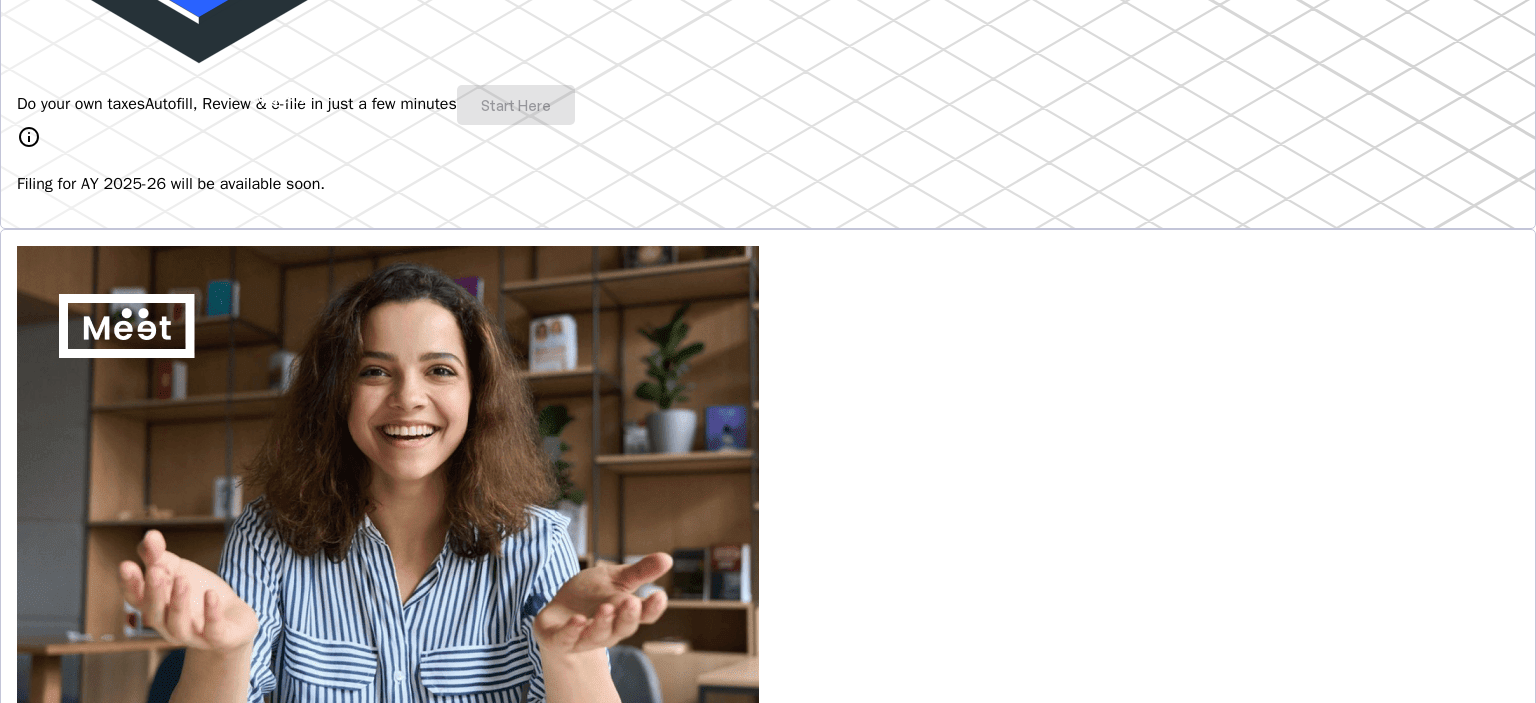 scroll, scrollTop: 300, scrollLeft: 0, axis: vertical 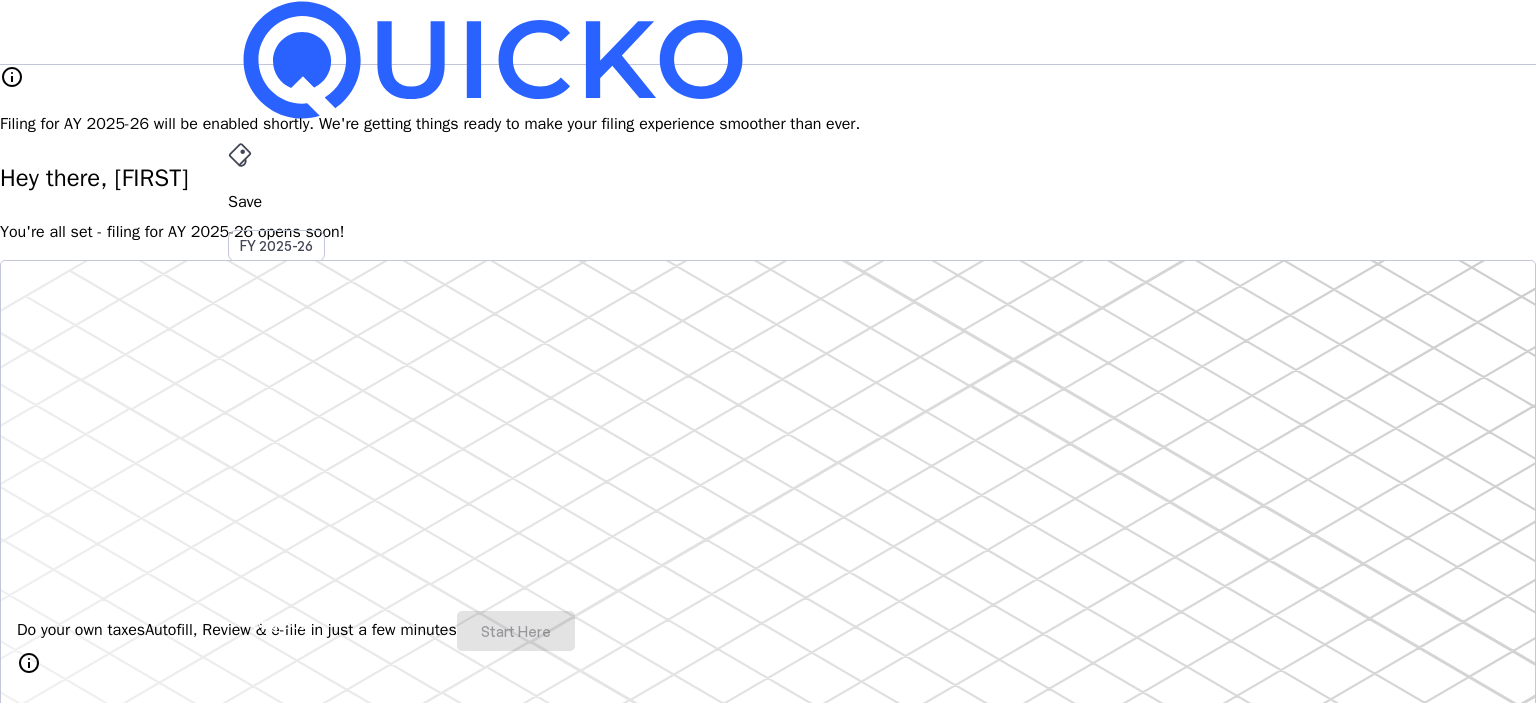click on "Save" at bounding box center (768, 202) 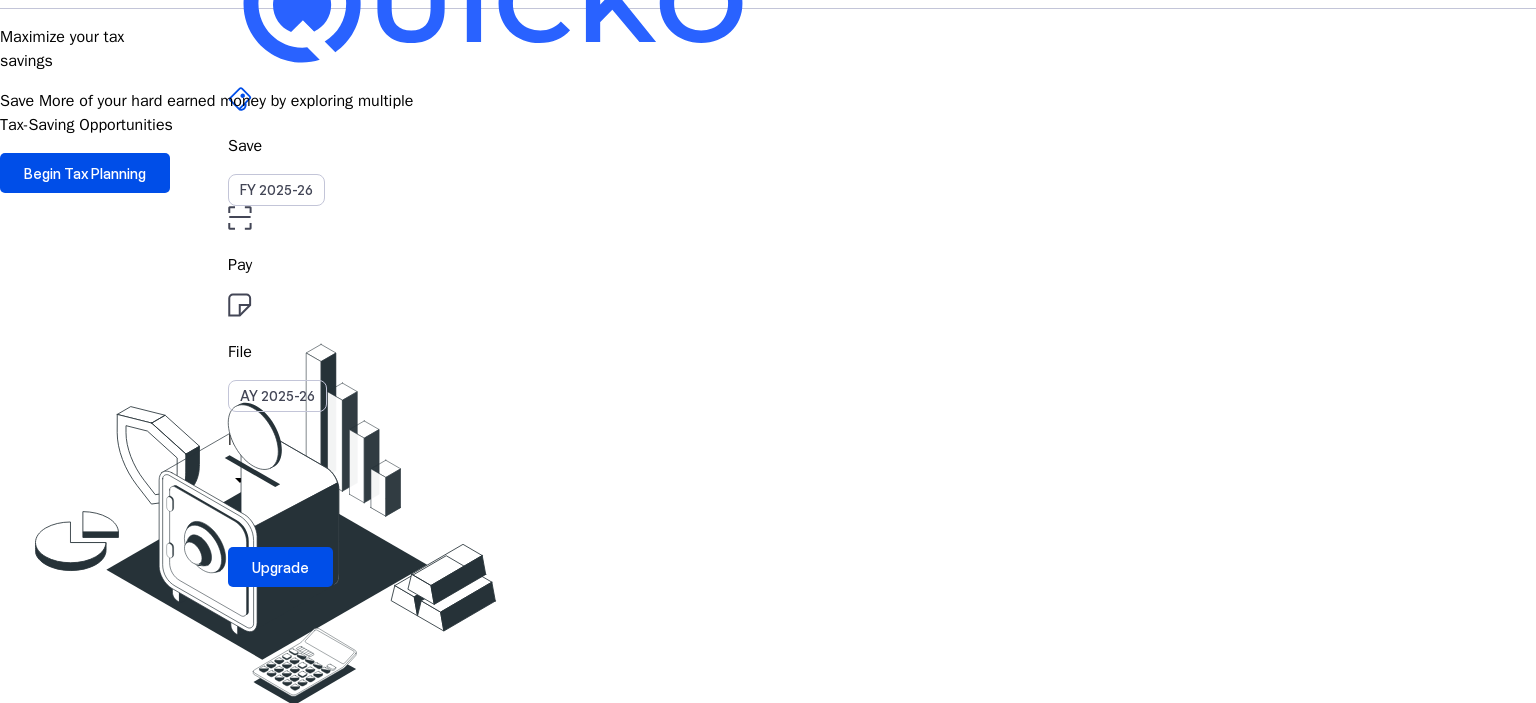 scroll, scrollTop: 0, scrollLeft: 0, axis: both 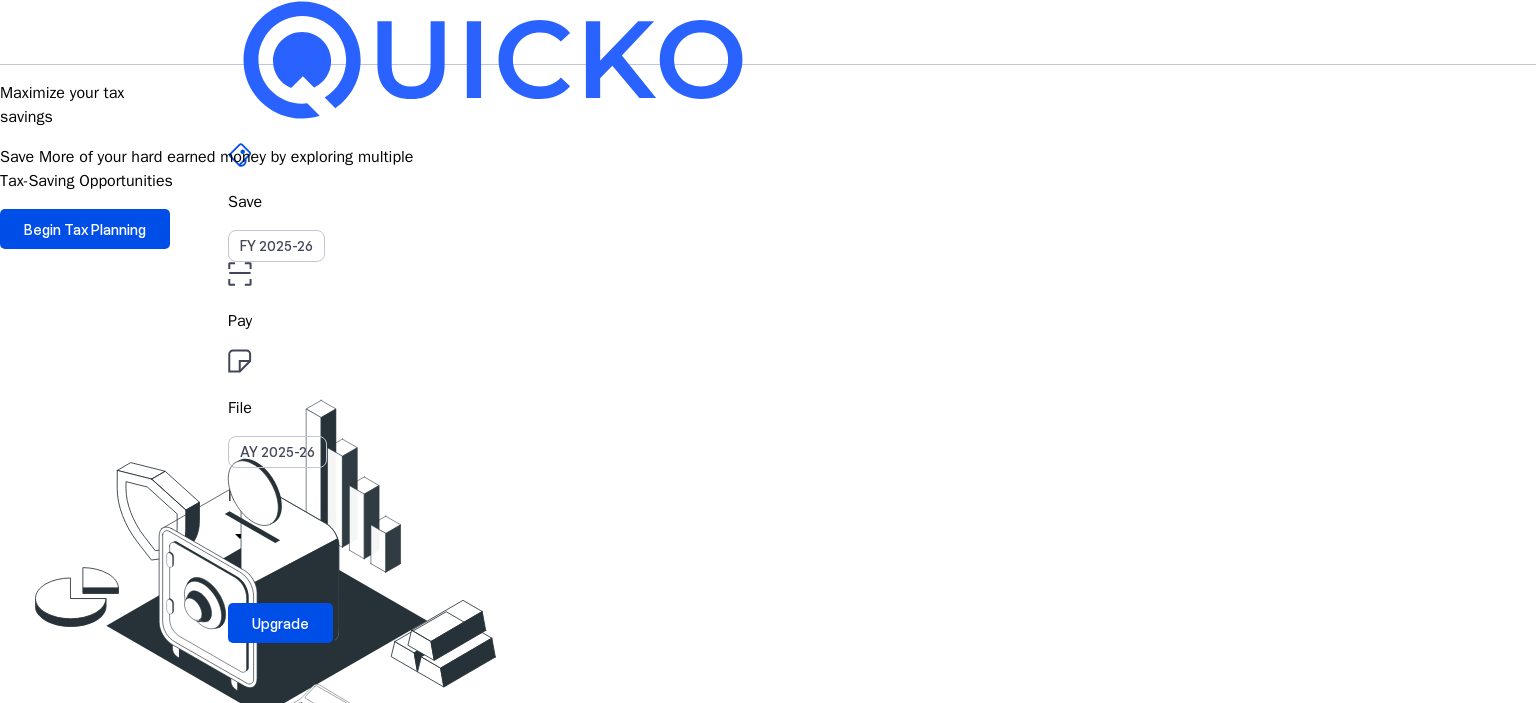click on "CP" at bounding box center [244, 587] 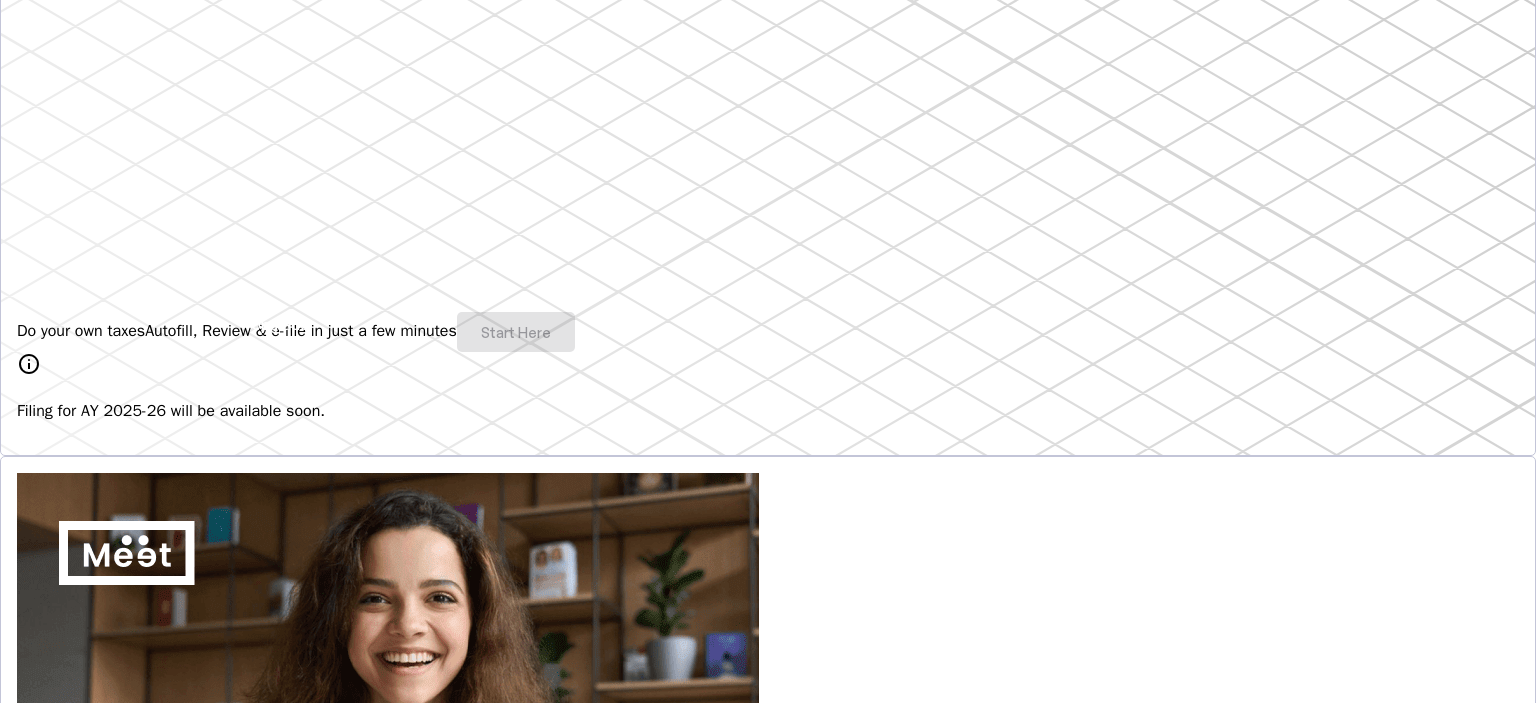 scroll, scrollTop: 300, scrollLeft: 0, axis: vertical 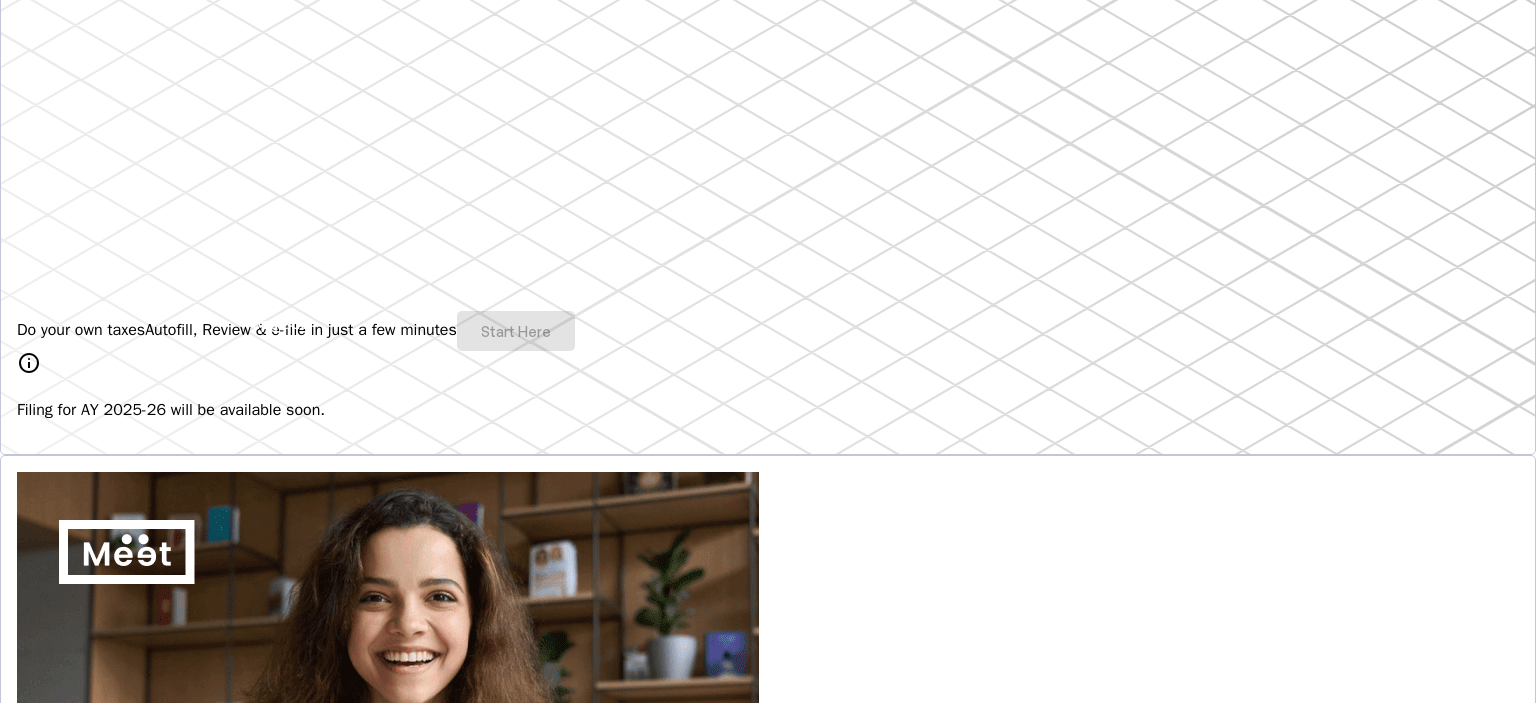 click on "Do your own taxes   Autofill, Review & e-file in just a few minutes   Start Here" at bounding box center [768, 331] 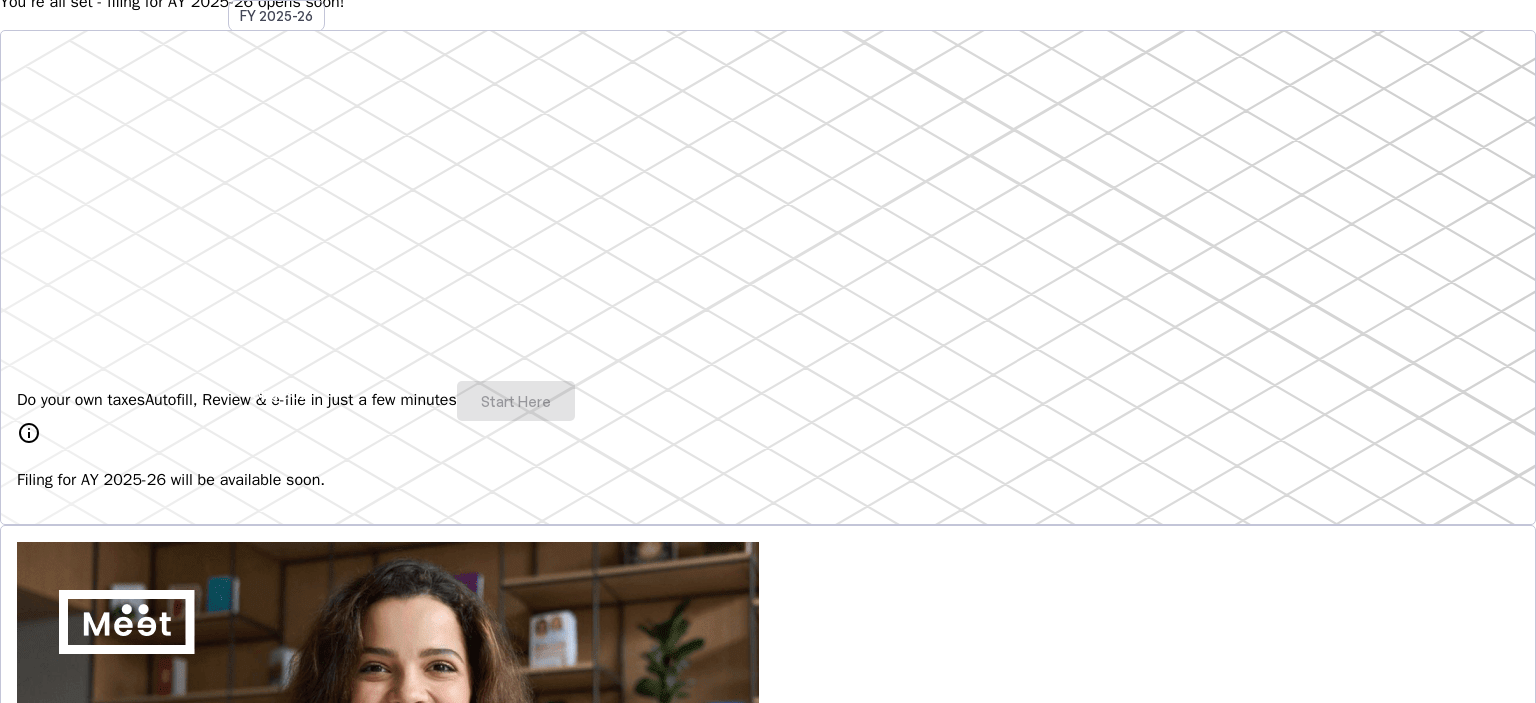 scroll, scrollTop: 200, scrollLeft: 0, axis: vertical 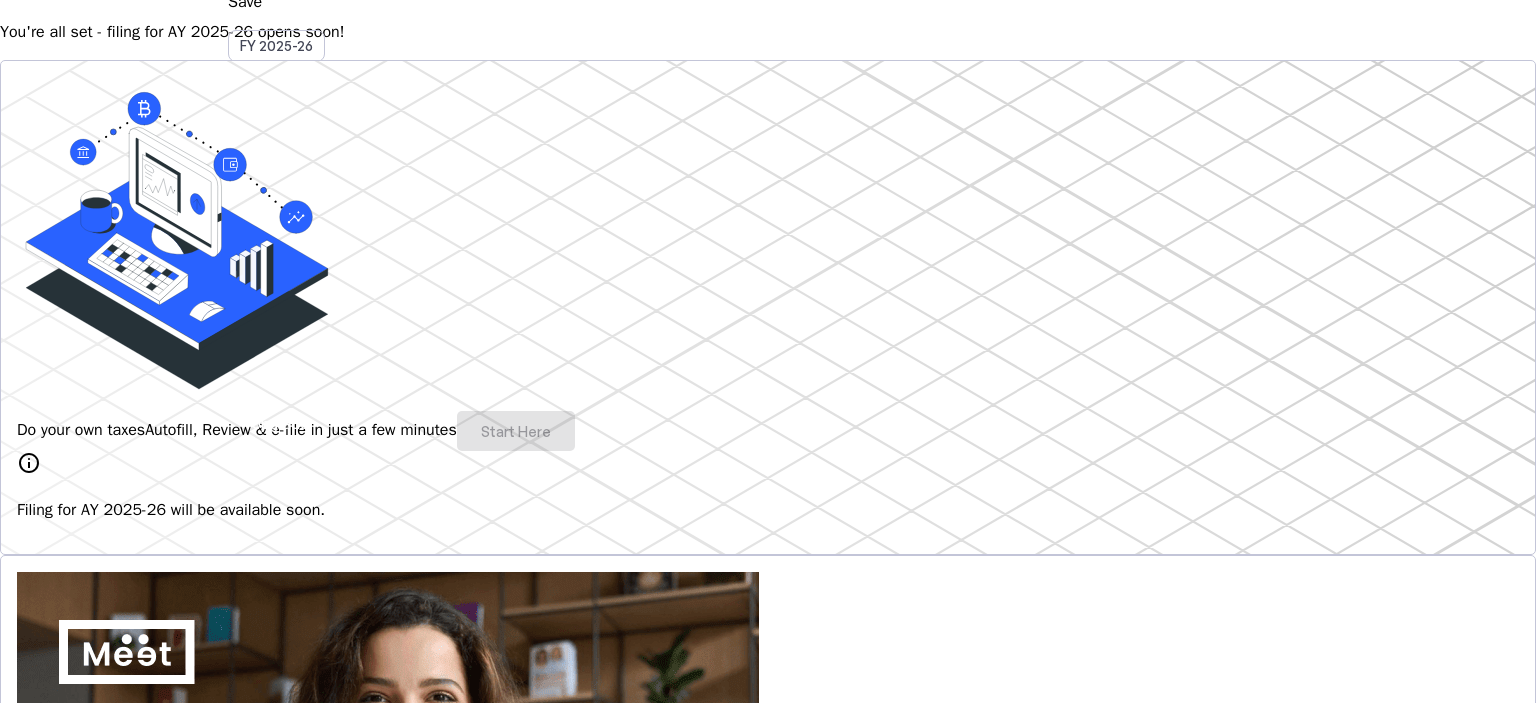 click at bounding box center (96, 196) 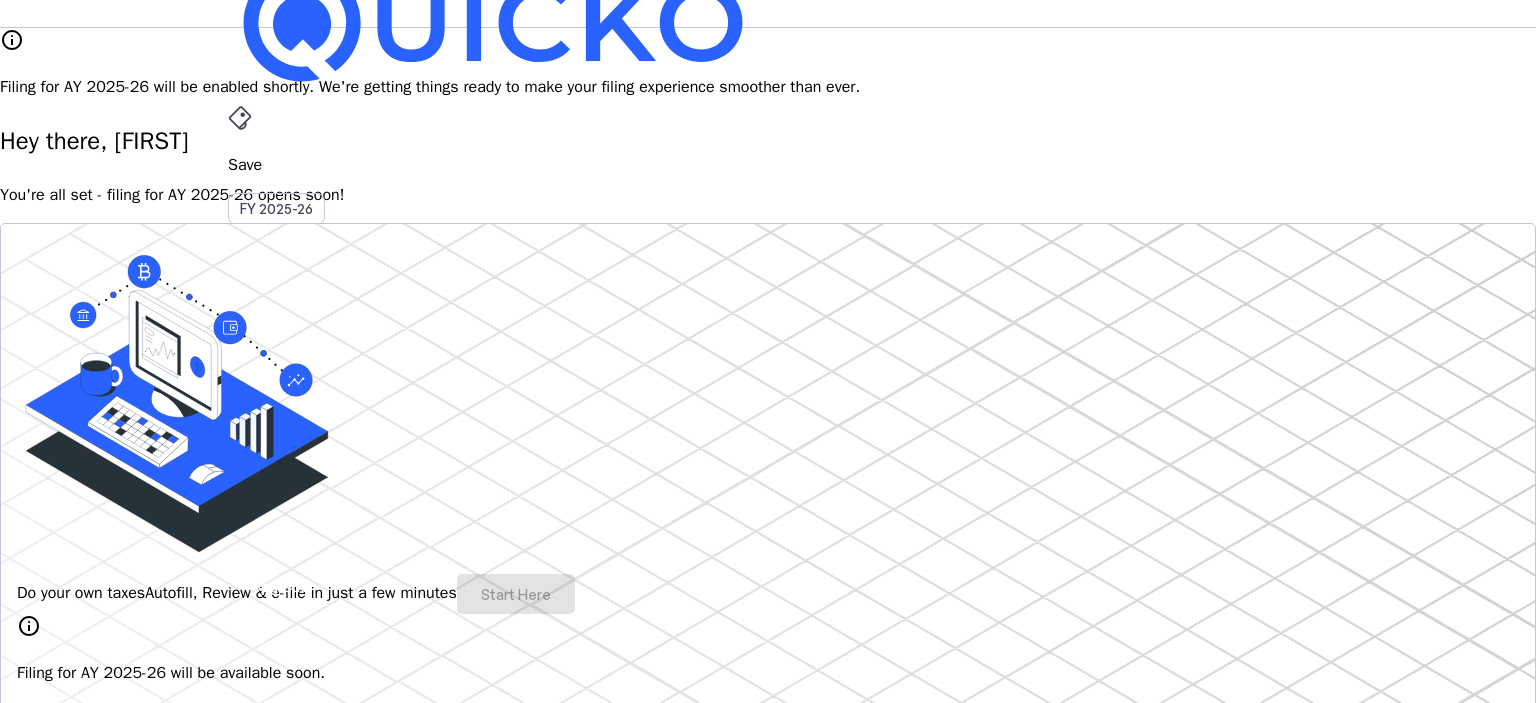 scroll, scrollTop: 0, scrollLeft: 0, axis: both 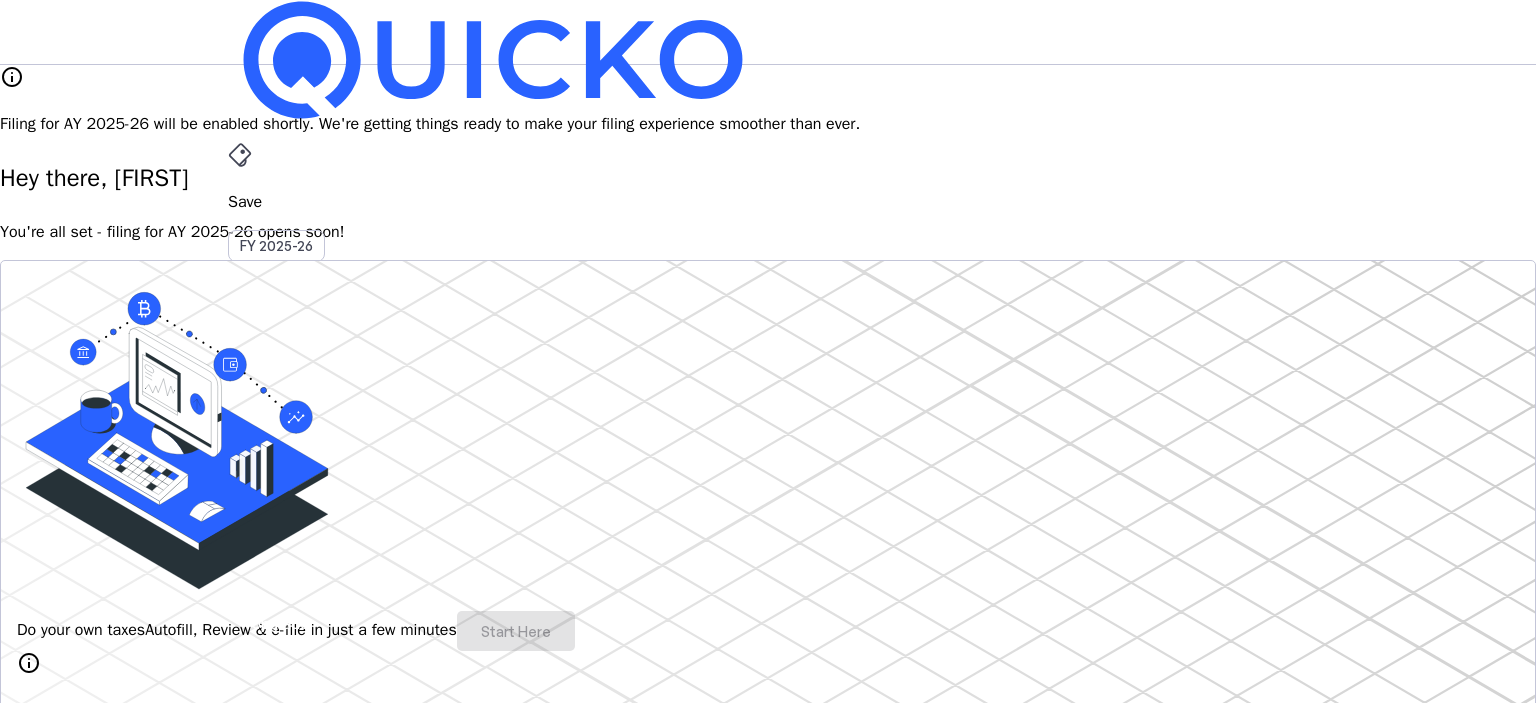 click on "info" at bounding box center [12, 77] 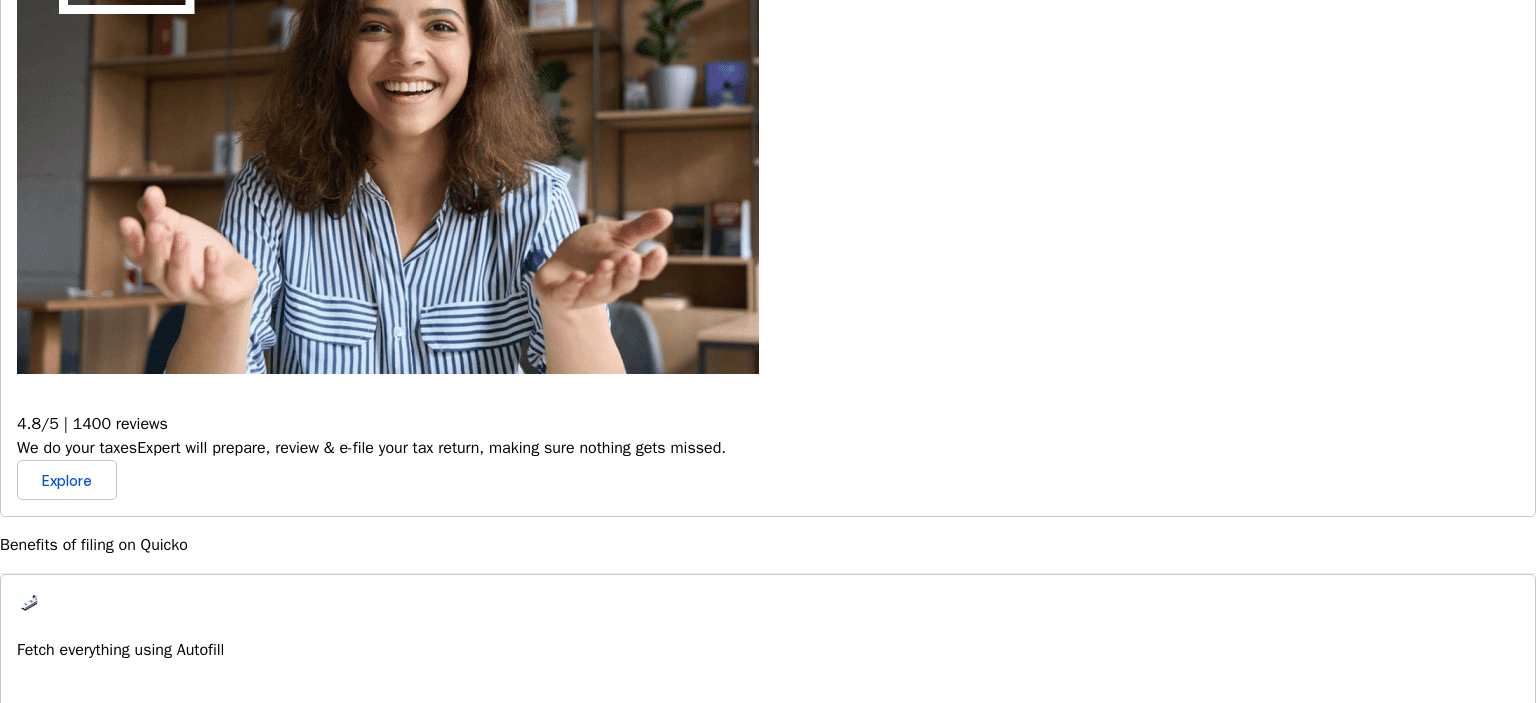 scroll, scrollTop: 1000, scrollLeft: 0, axis: vertical 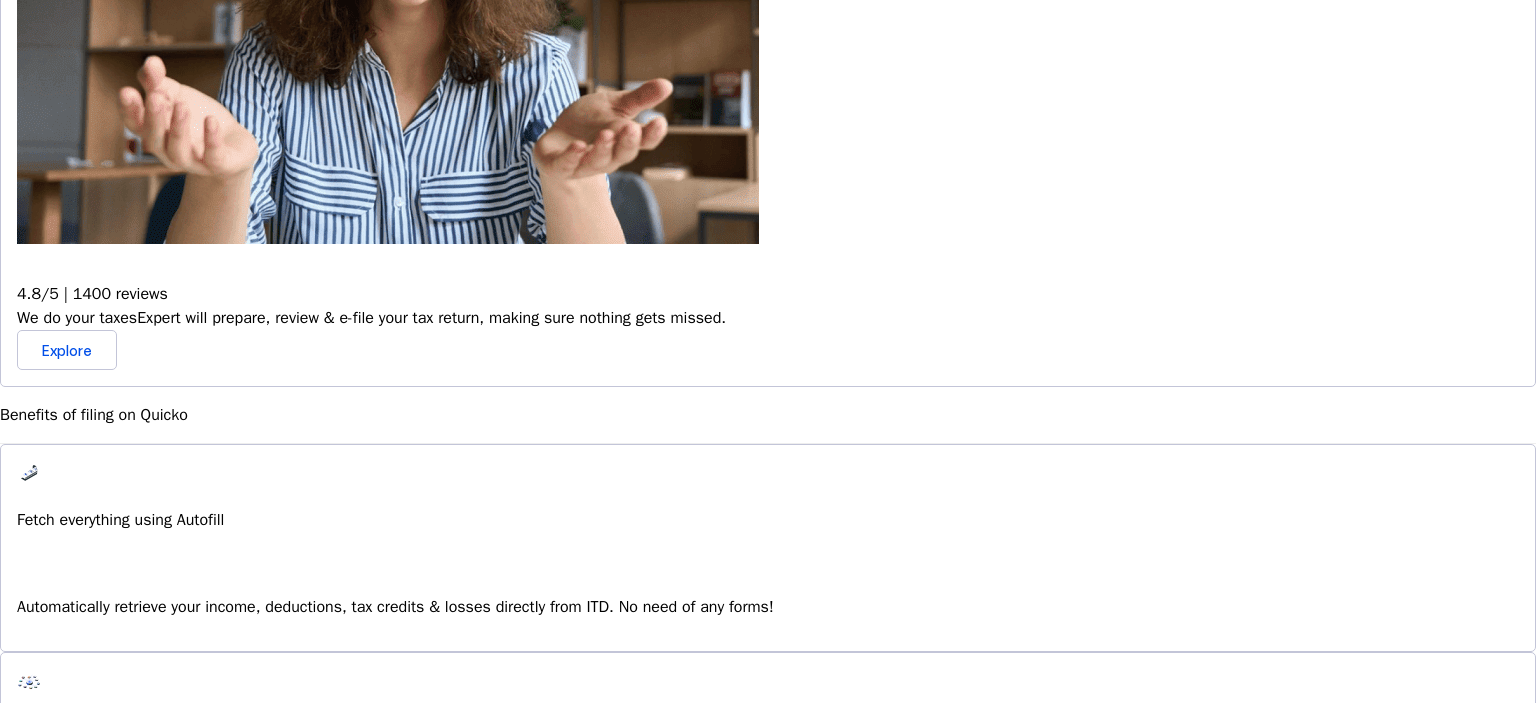click at bounding box center [29, 473] 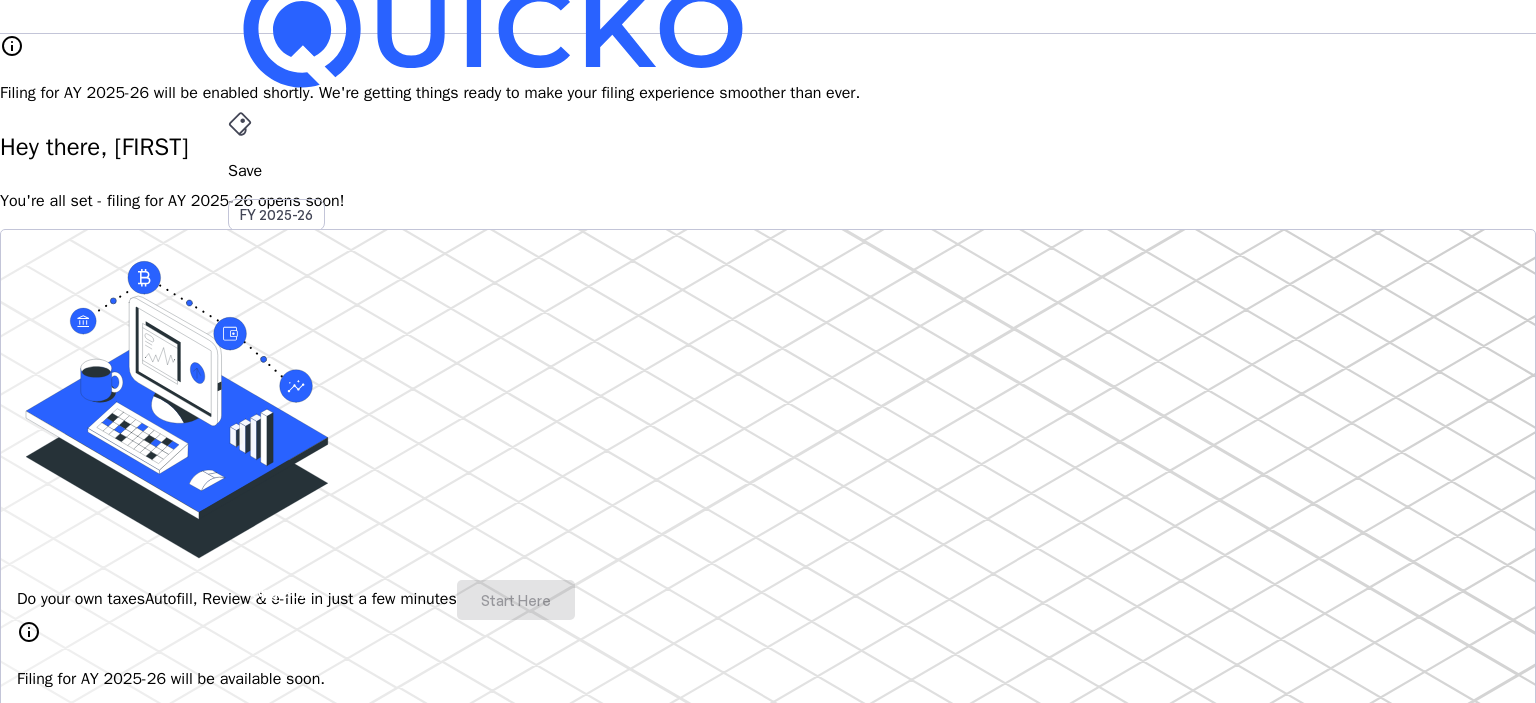 scroll, scrollTop: 0, scrollLeft: 0, axis: both 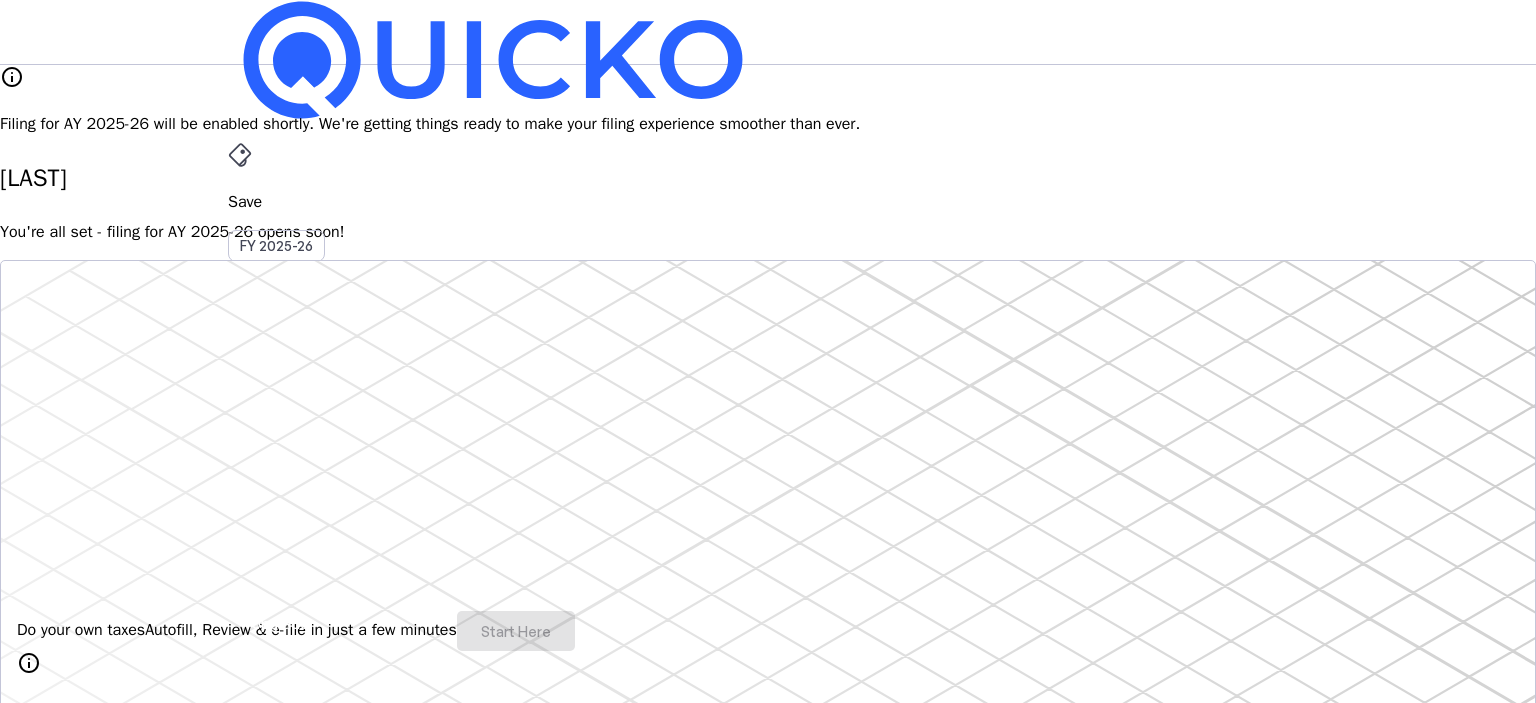 click on "CP" at bounding box center [244, 587] 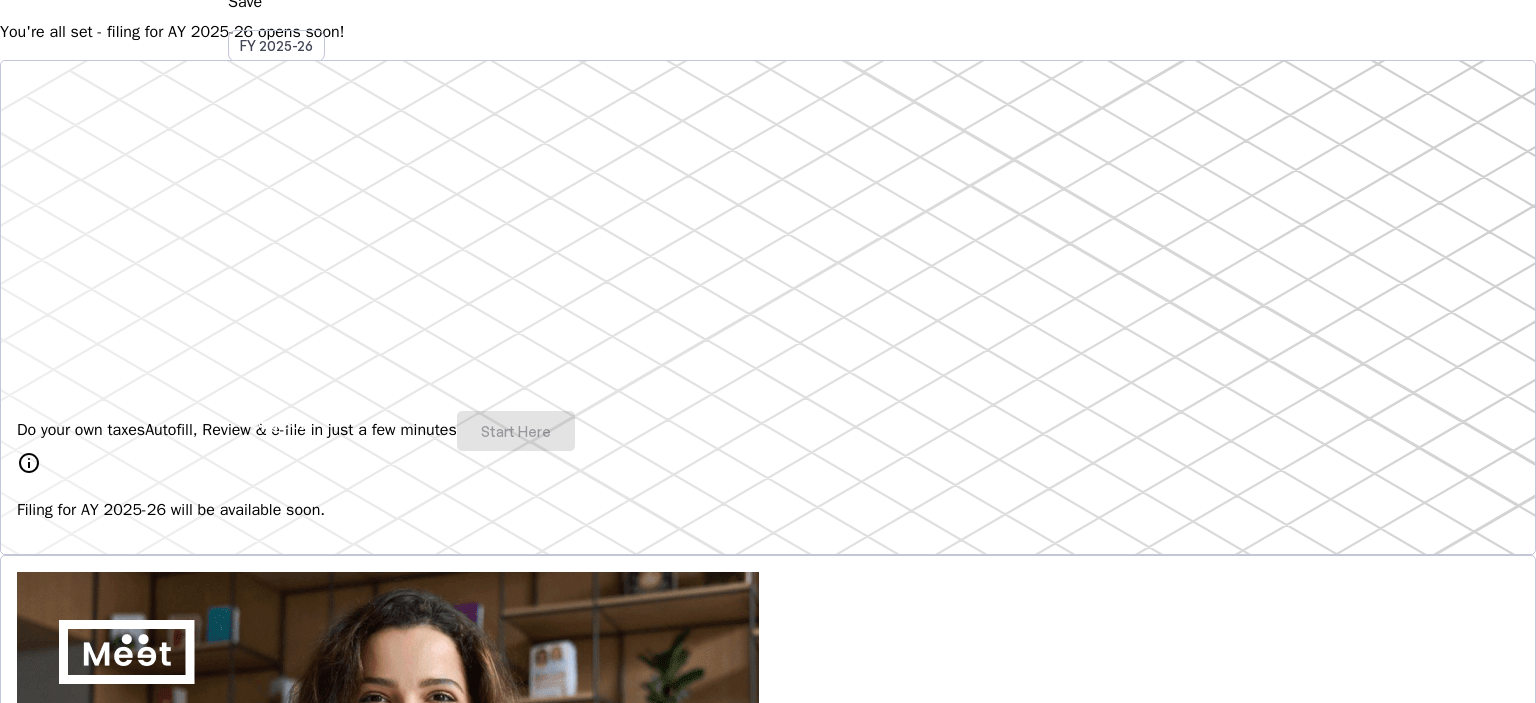 click on "Do your own taxes   Autofill, Review & e-file in just a few minutes   Start Here" at bounding box center [768, 431] 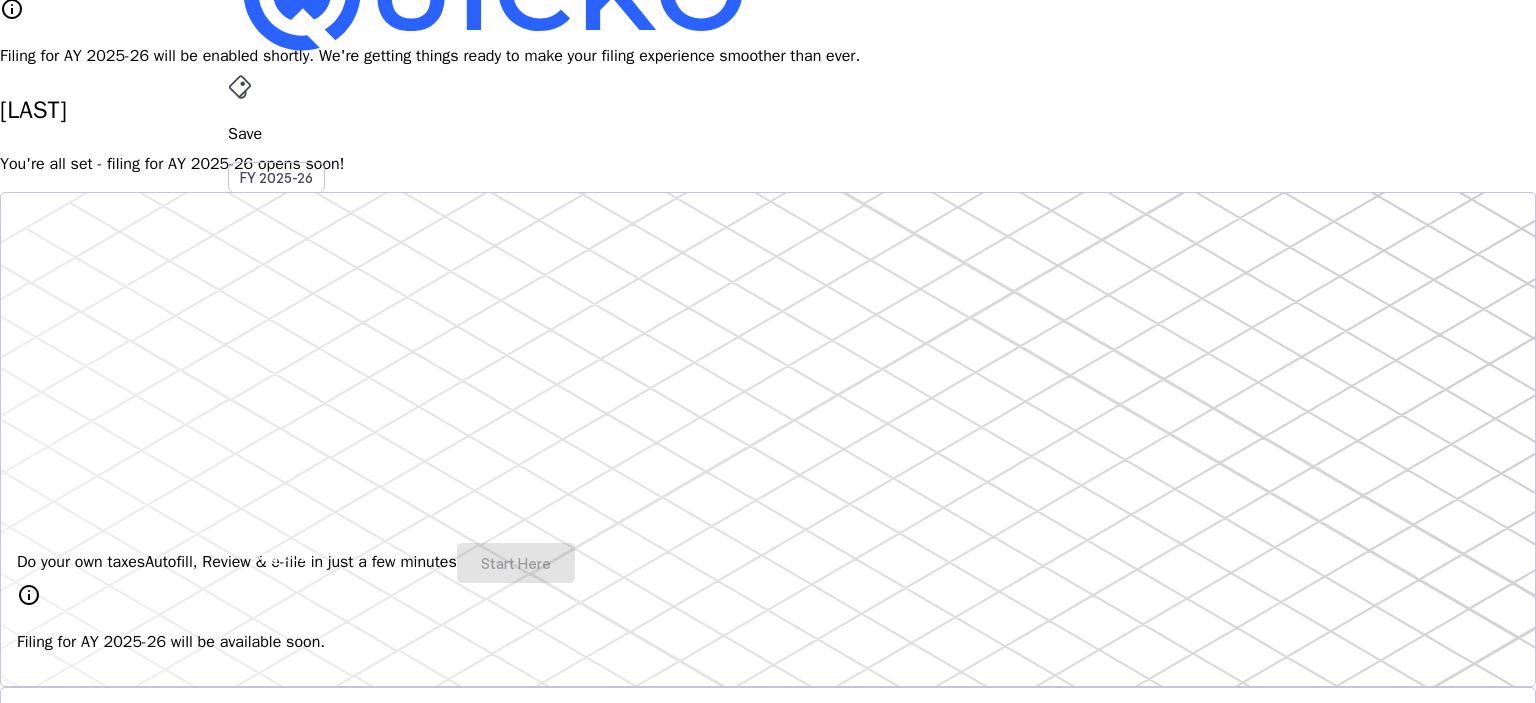 scroll, scrollTop: 0, scrollLeft: 0, axis: both 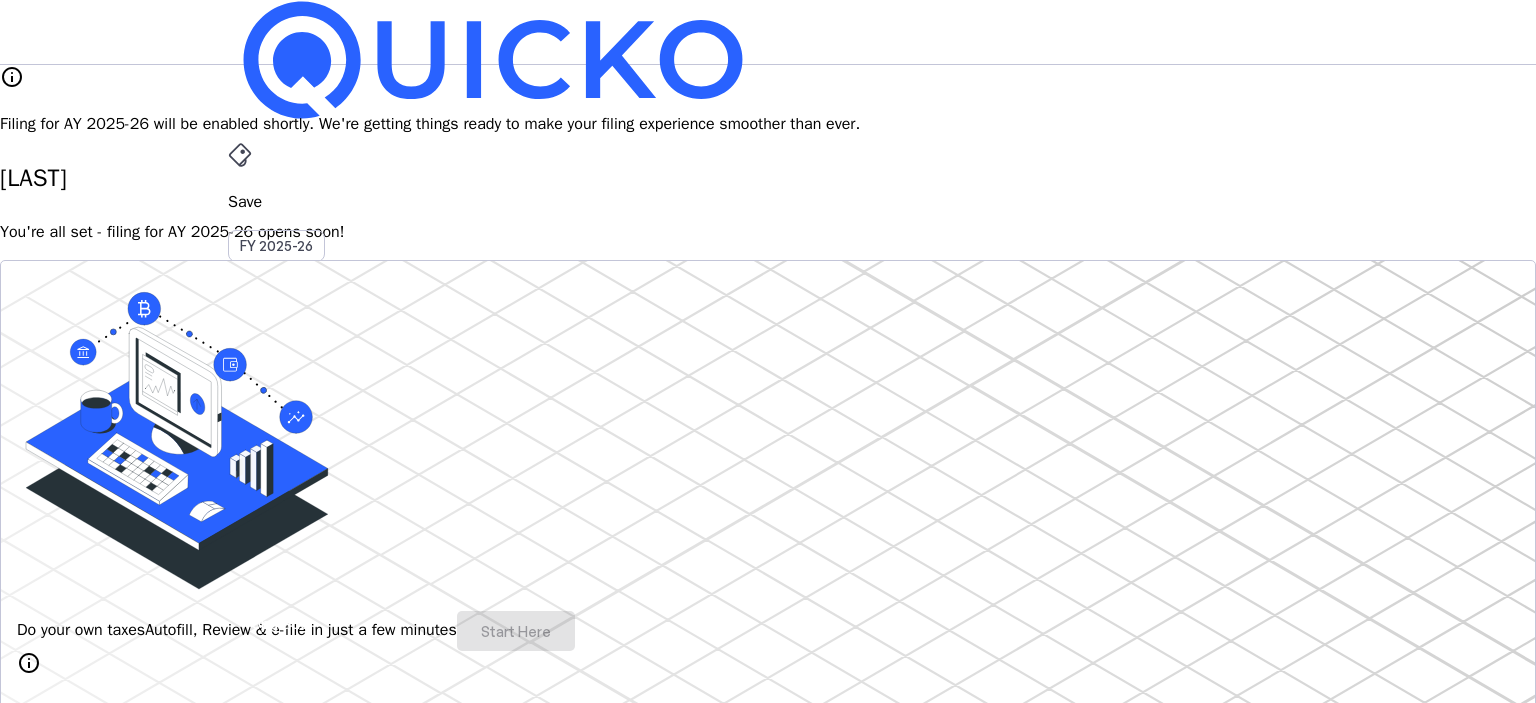 click on "You're all set - filing for AY 2025-26 opens soon!" at bounding box center [768, 232] 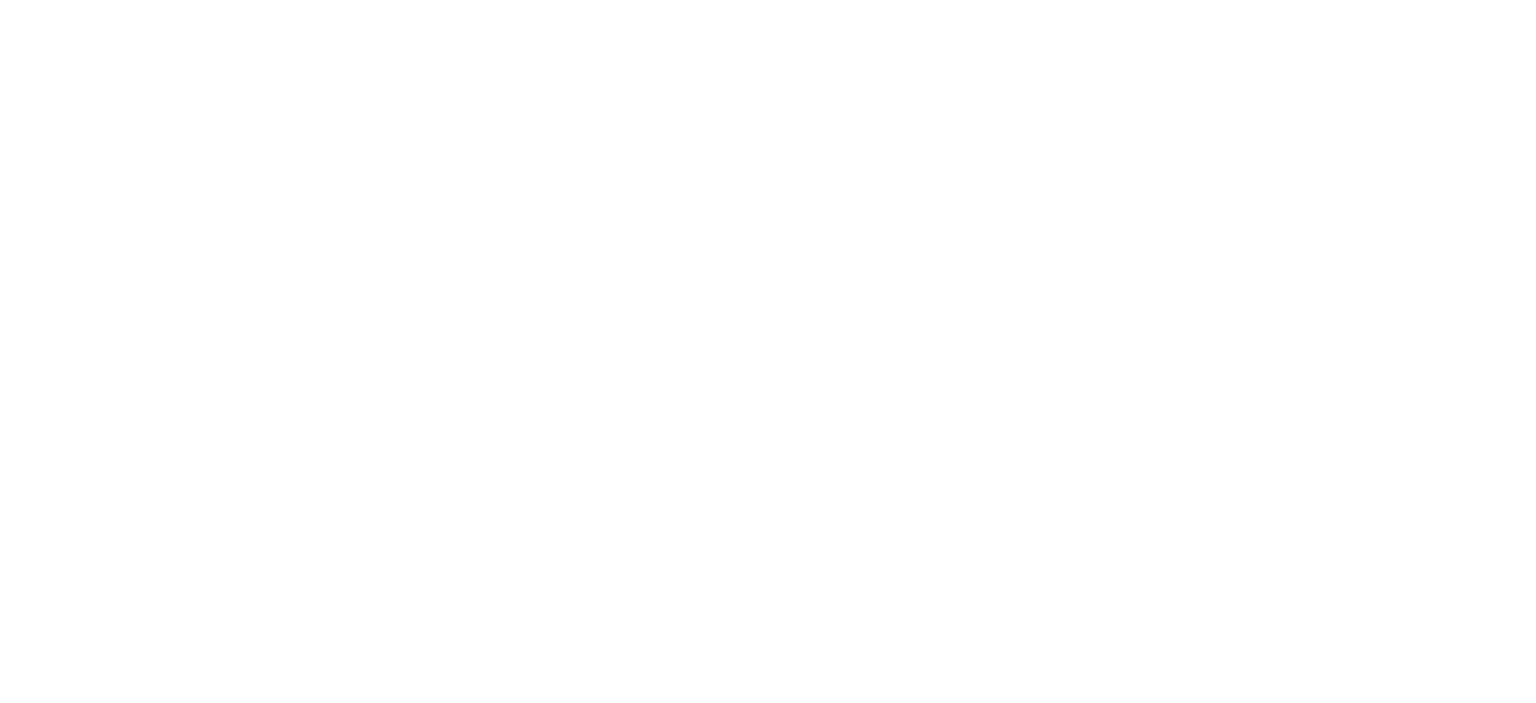 scroll, scrollTop: 0, scrollLeft: 0, axis: both 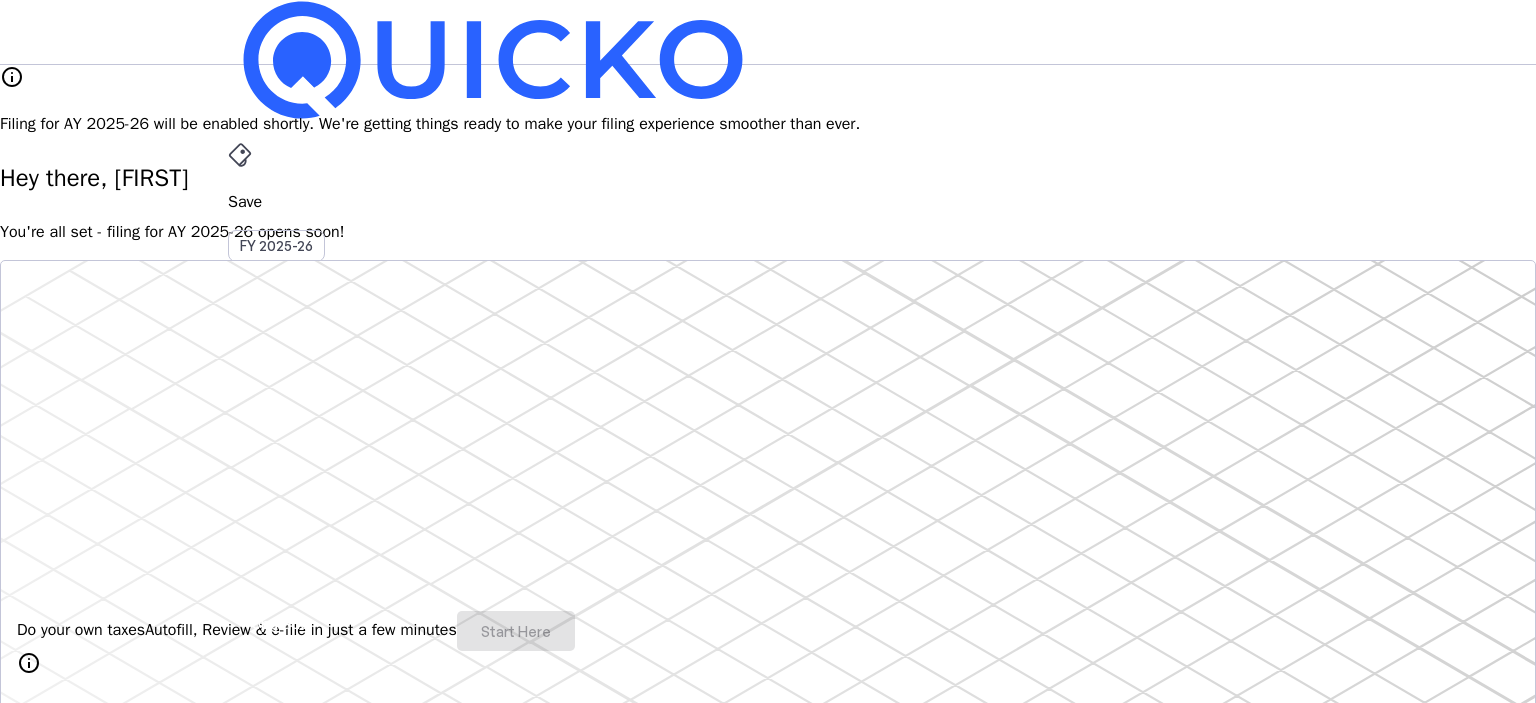click on "CP" at bounding box center [244, 587] 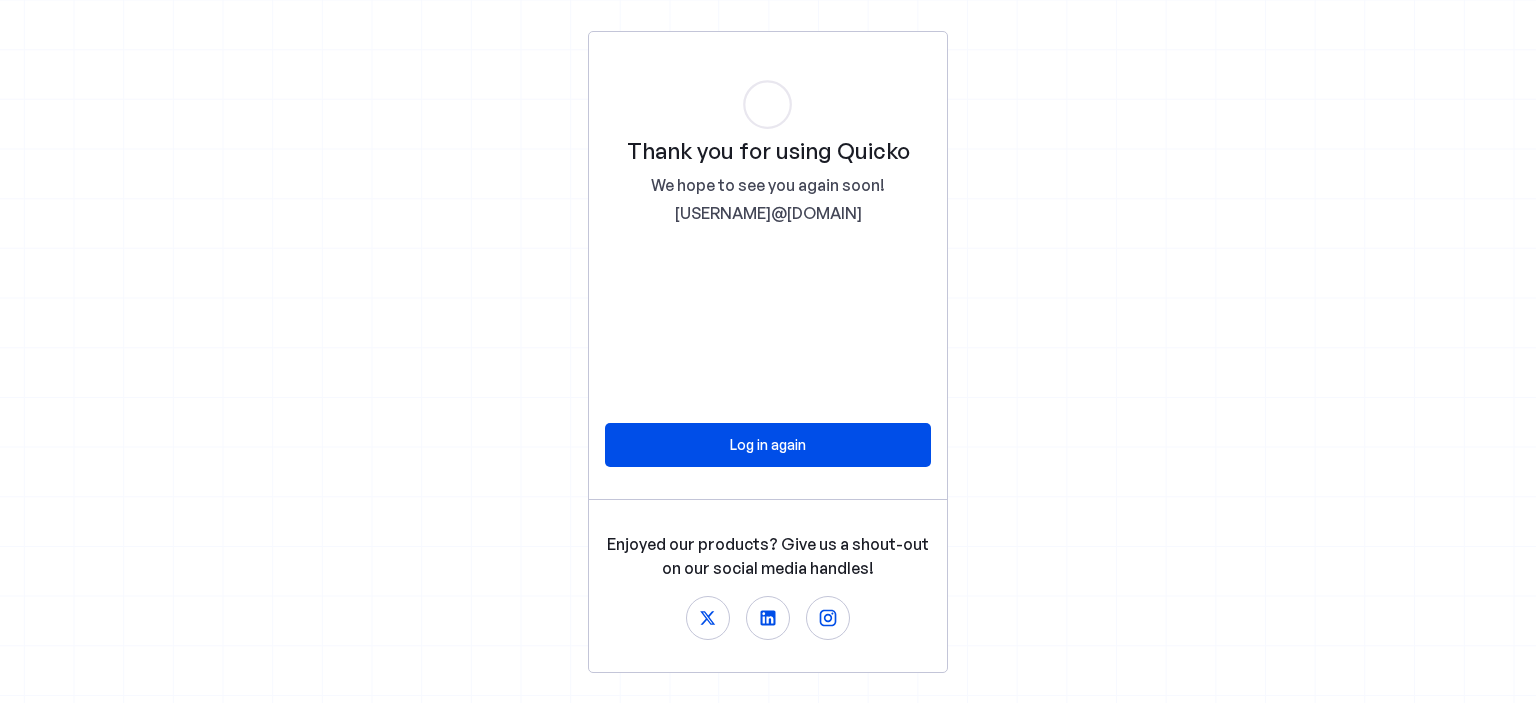 scroll, scrollTop: 0, scrollLeft: 0, axis: both 